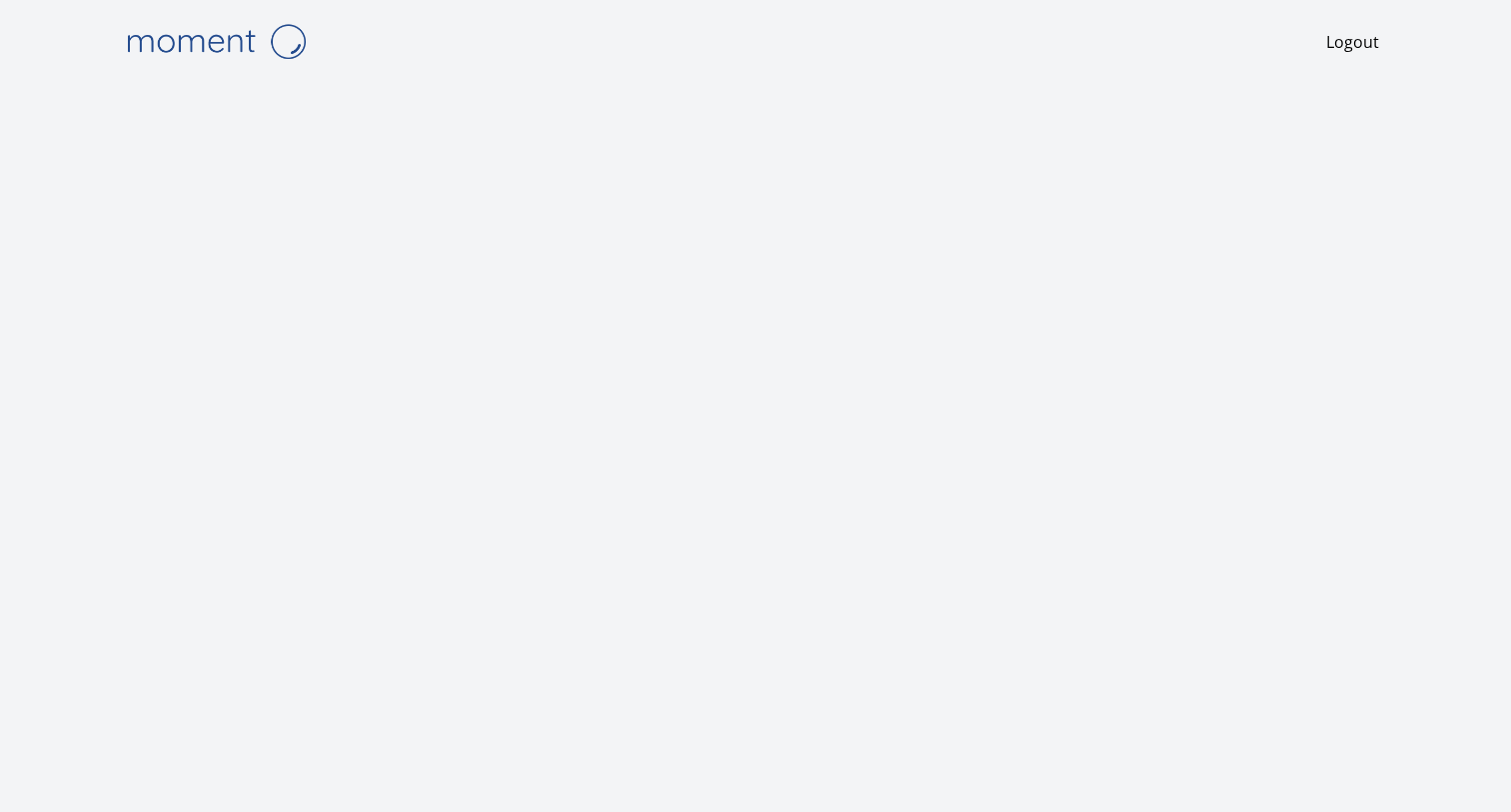 scroll, scrollTop: 0, scrollLeft: 0, axis: both 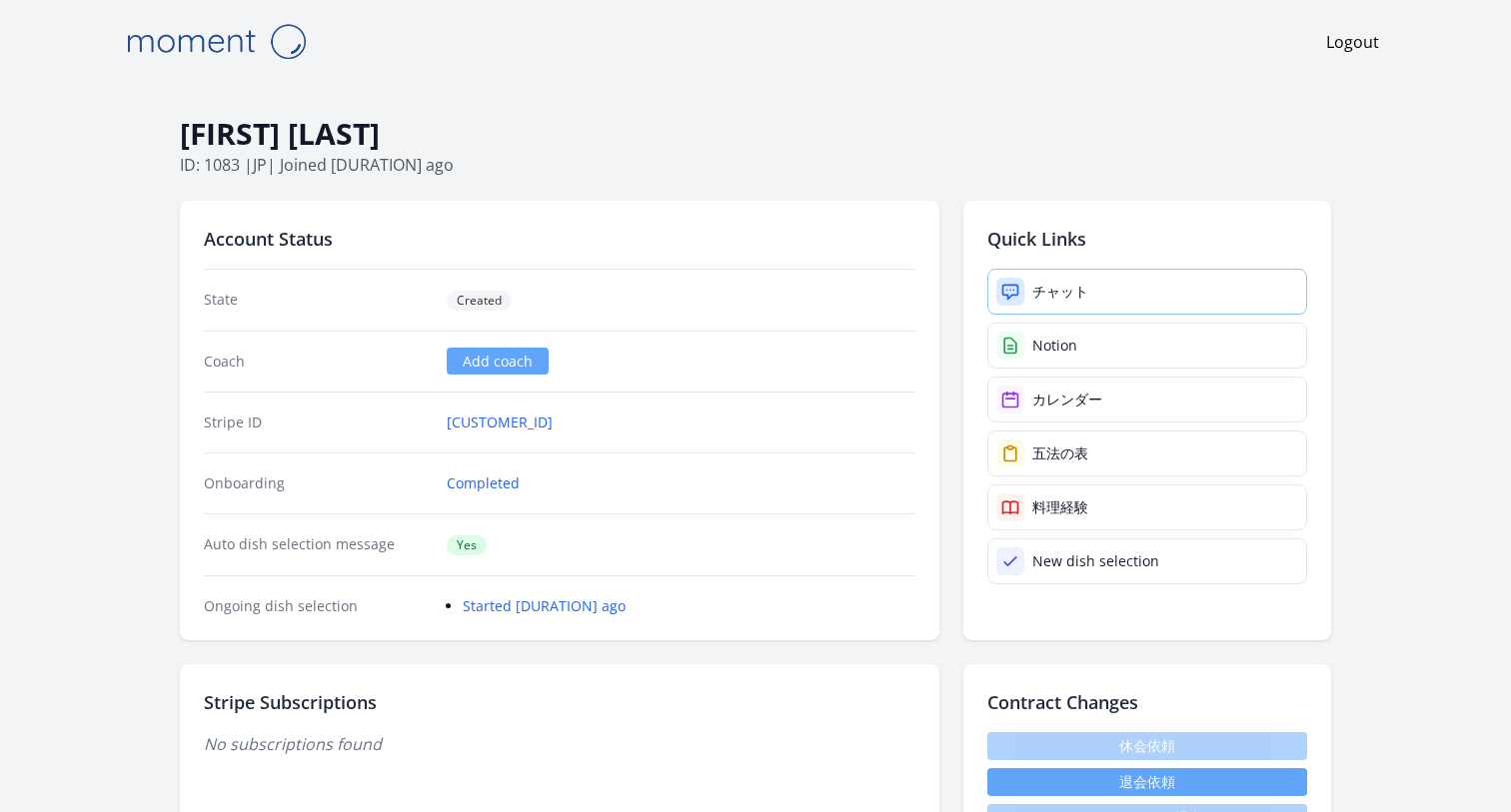 click on "チャット" at bounding box center [1060, 292] 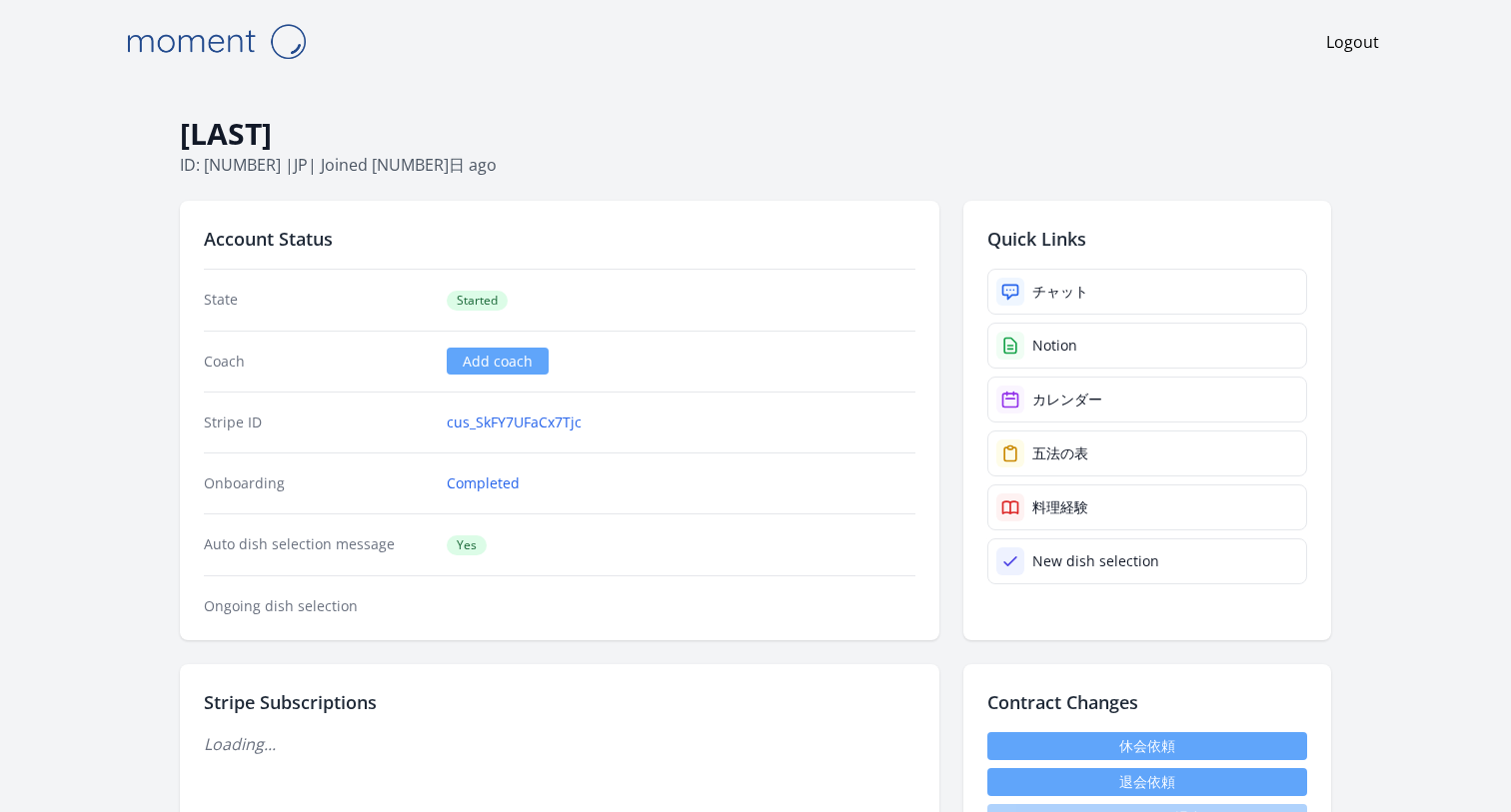 scroll, scrollTop: 0, scrollLeft: 0, axis: both 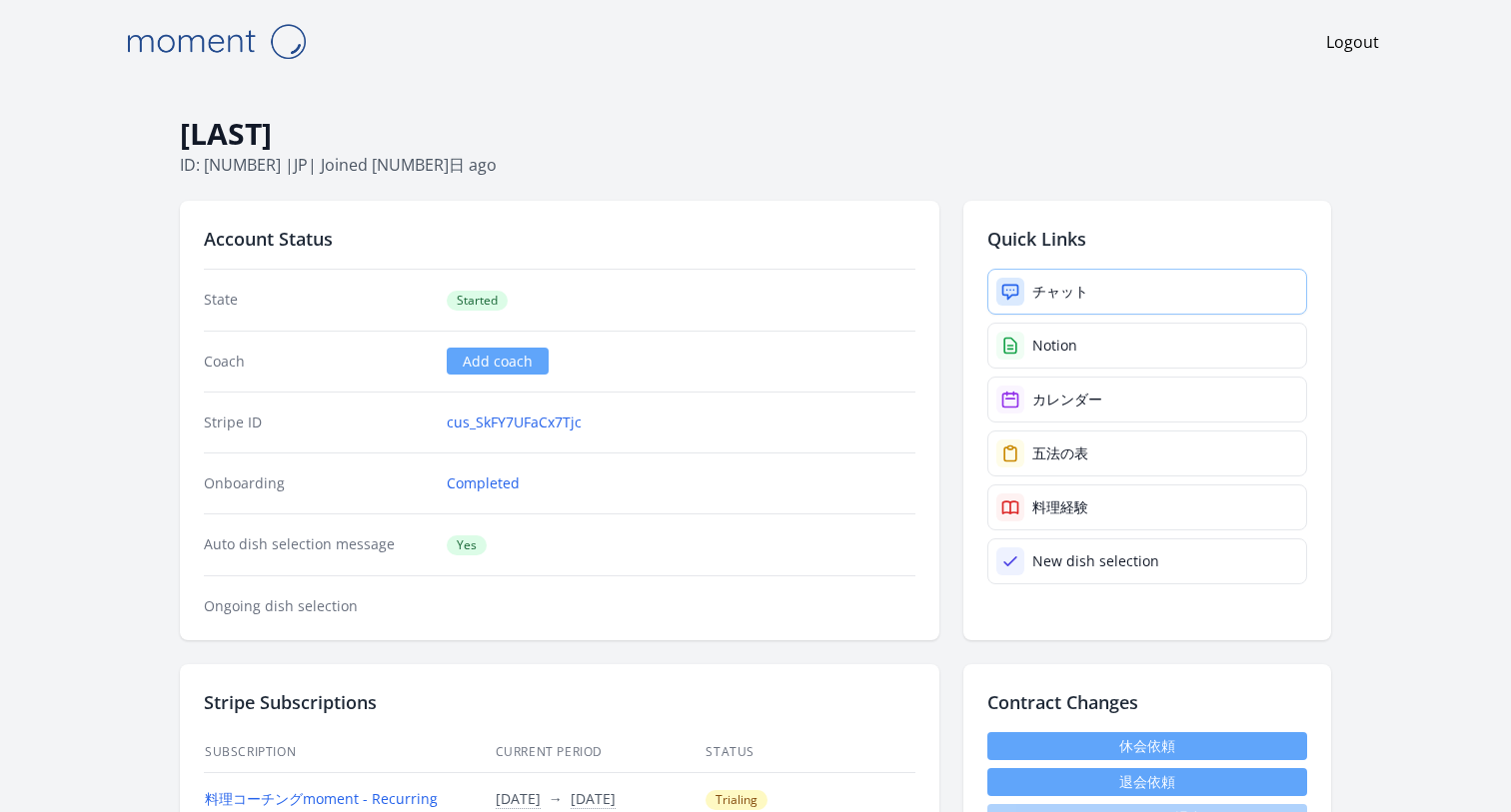 click on "チャット" at bounding box center (1060, 292) 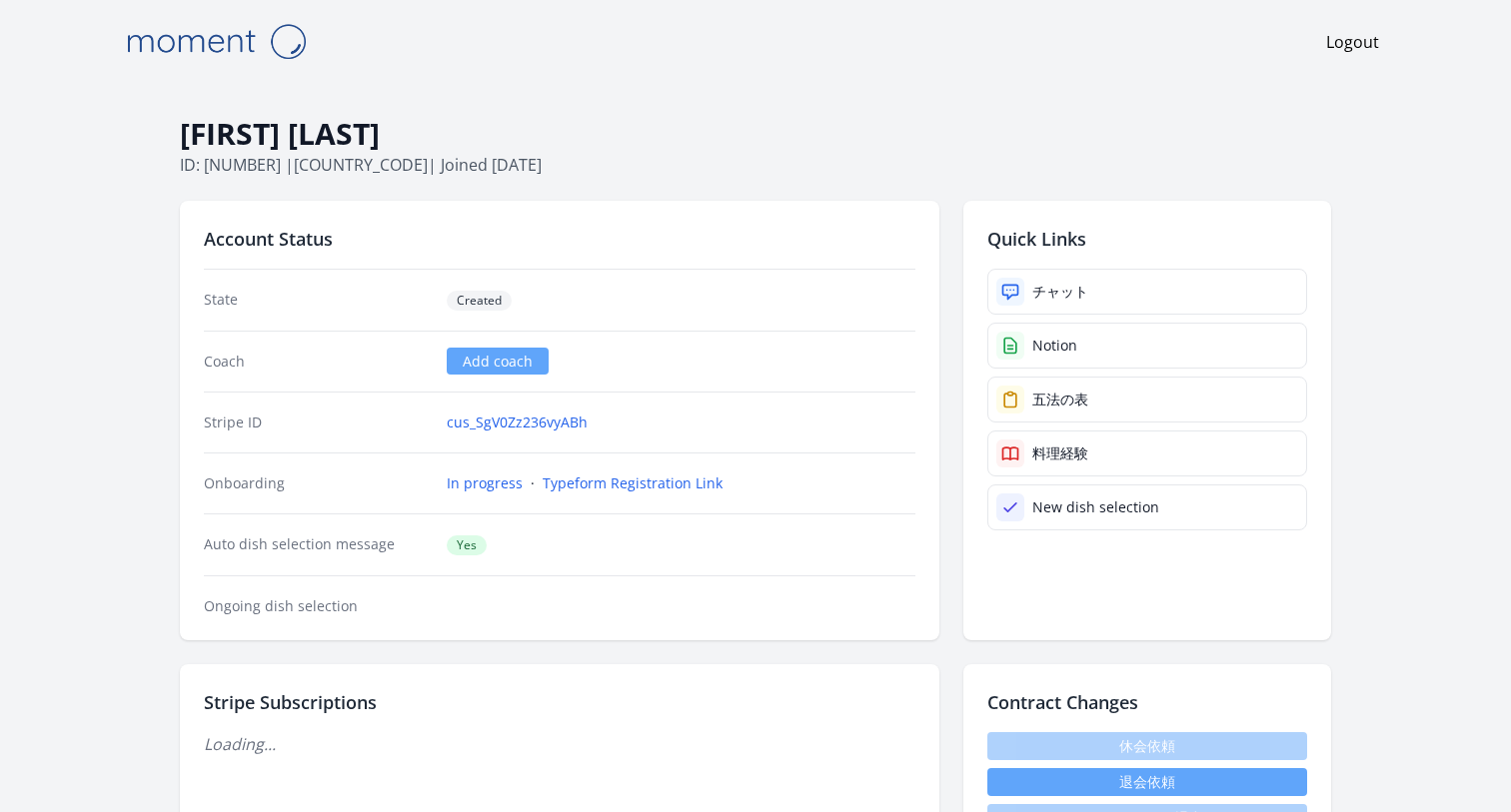 scroll, scrollTop: 0, scrollLeft: 0, axis: both 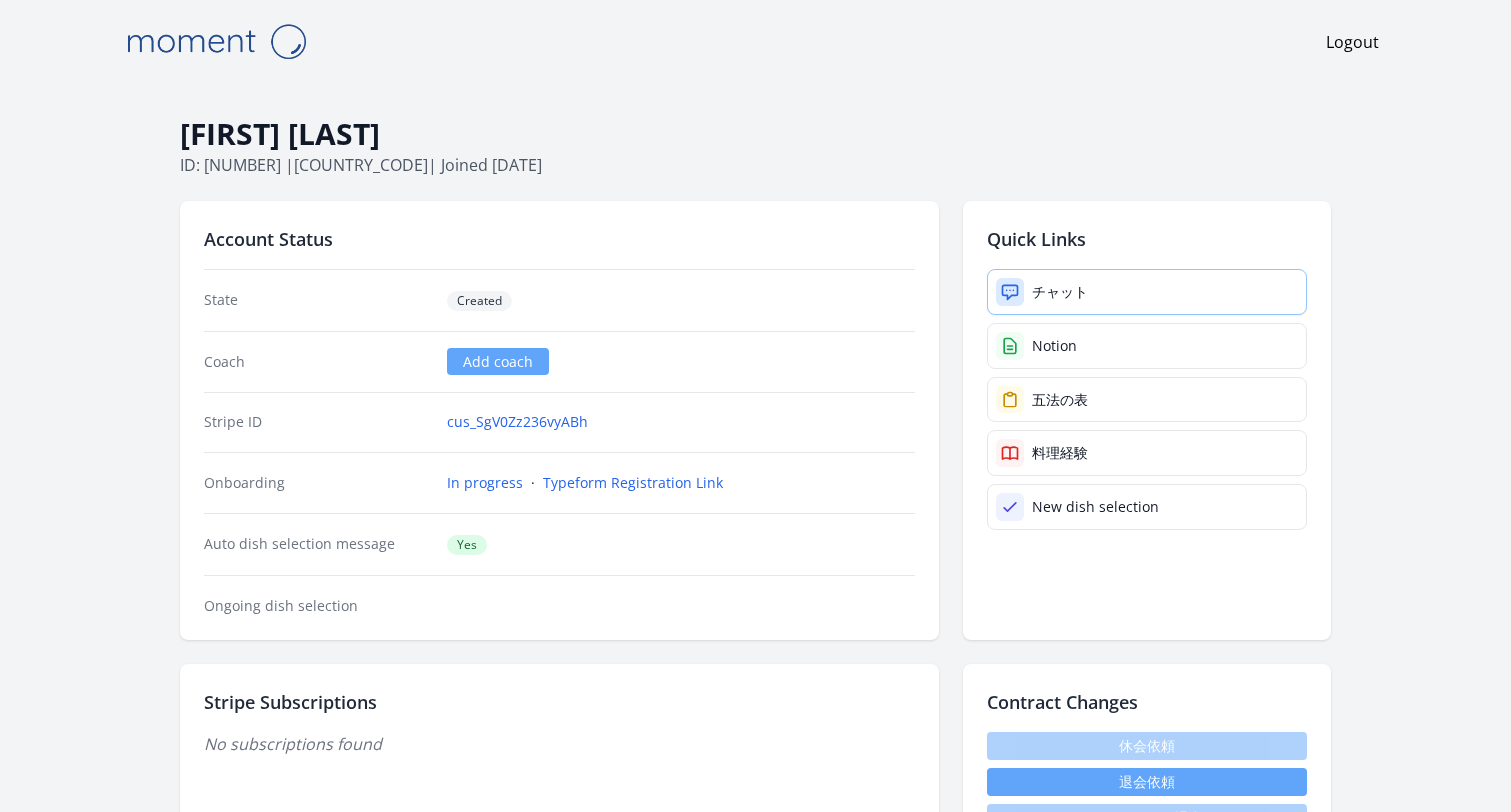click on "チャット" at bounding box center [1060, 292] 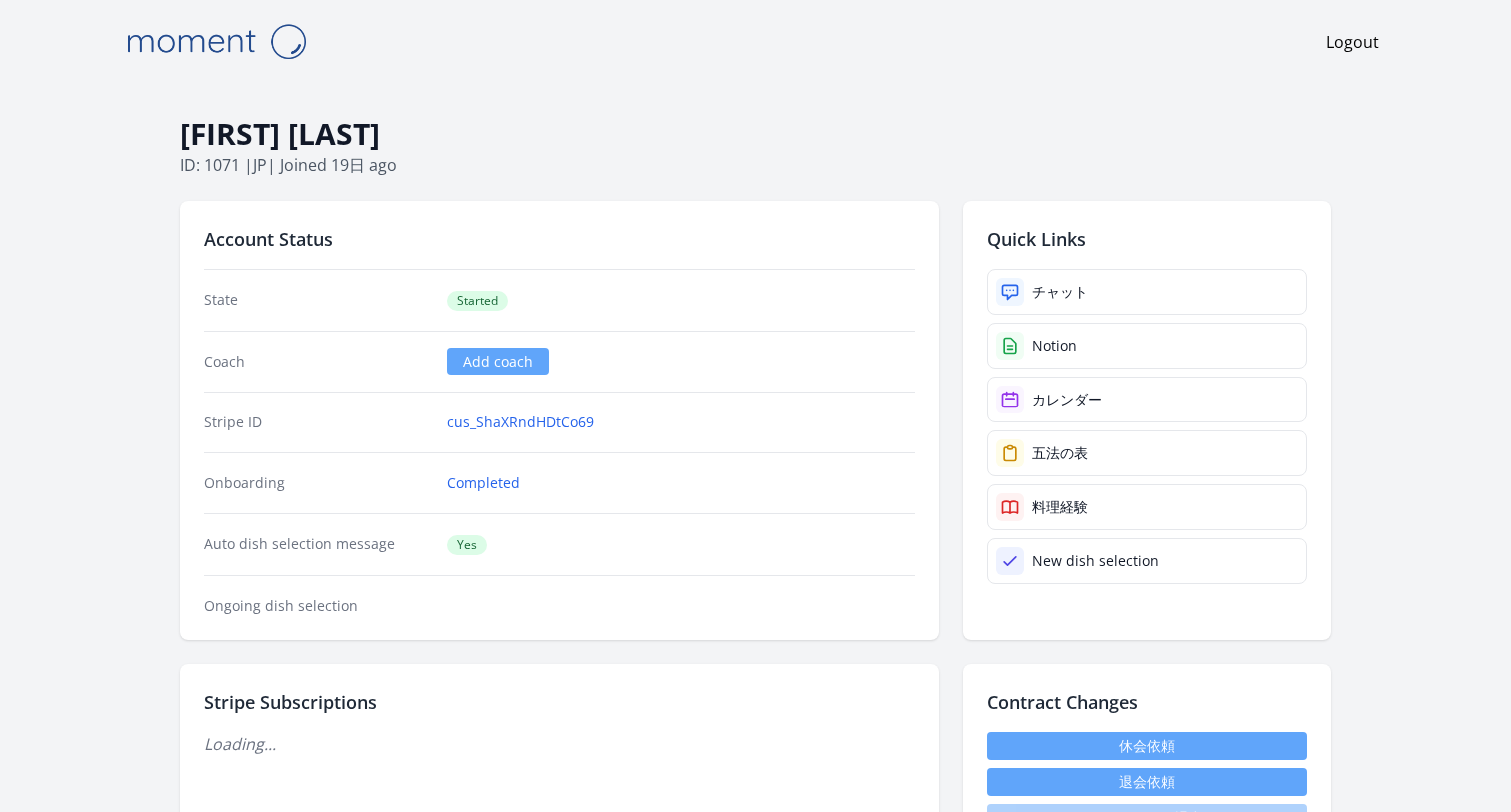 scroll, scrollTop: 0, scrollLeft: 0, axis: both 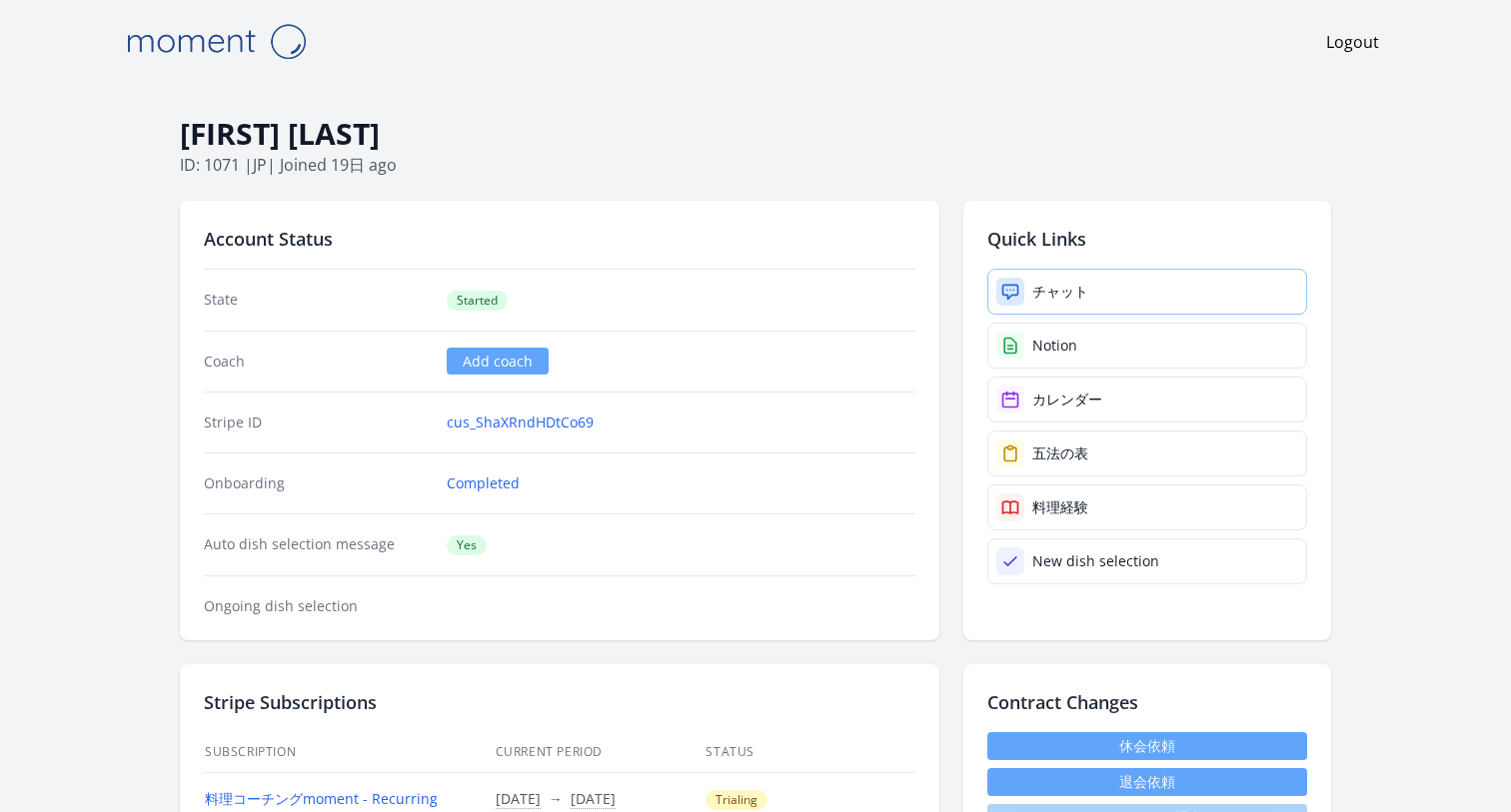 click on "チャット" at bounding box center (1060, 292) 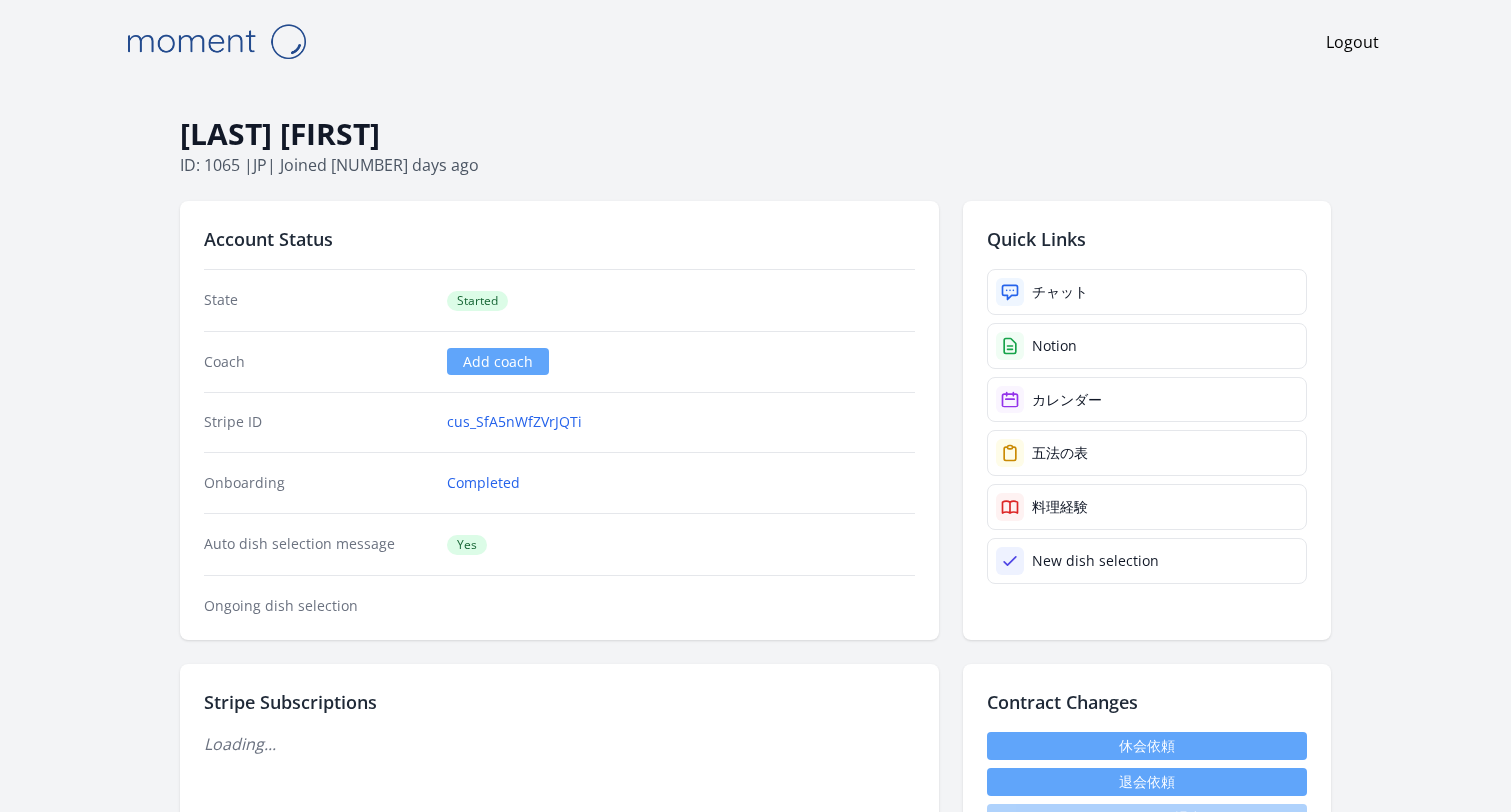 scroll, scrollTop: 0, scrollLeft: 0, axis: both 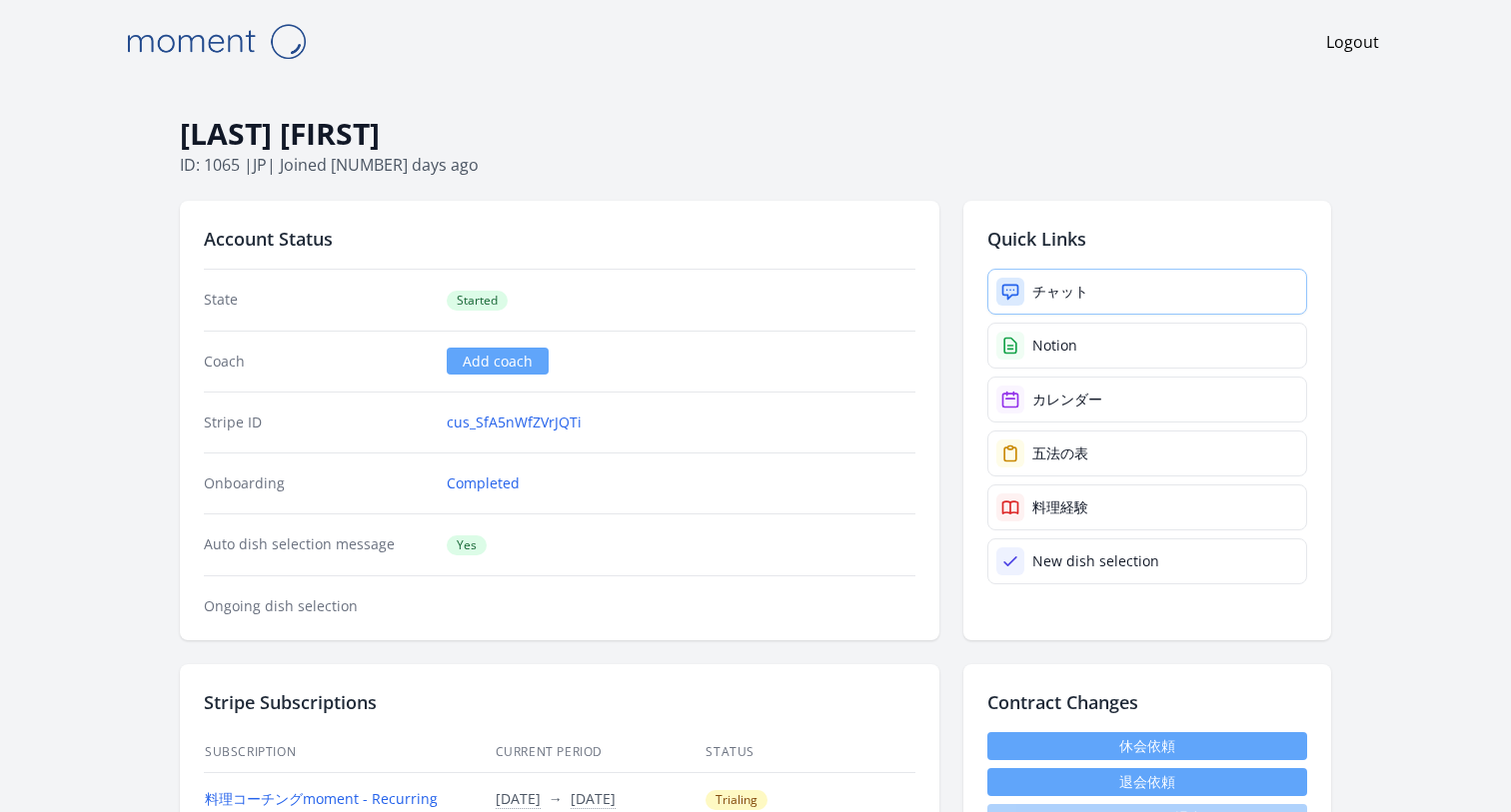 click on "チャット" at bounding box center [1060, 292] 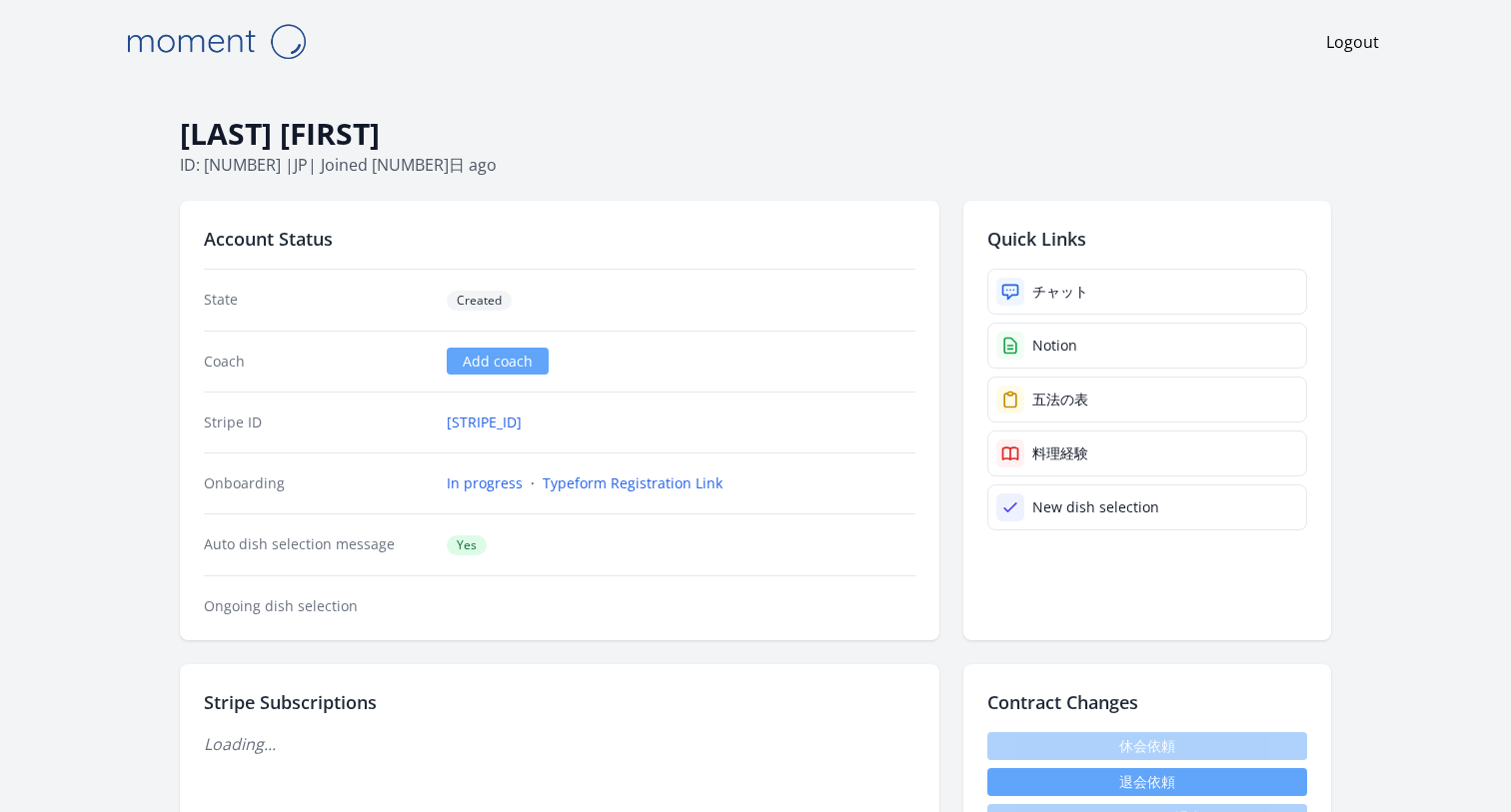 scroll, scrollTop: 0, scrollLeft: 0, axis: both 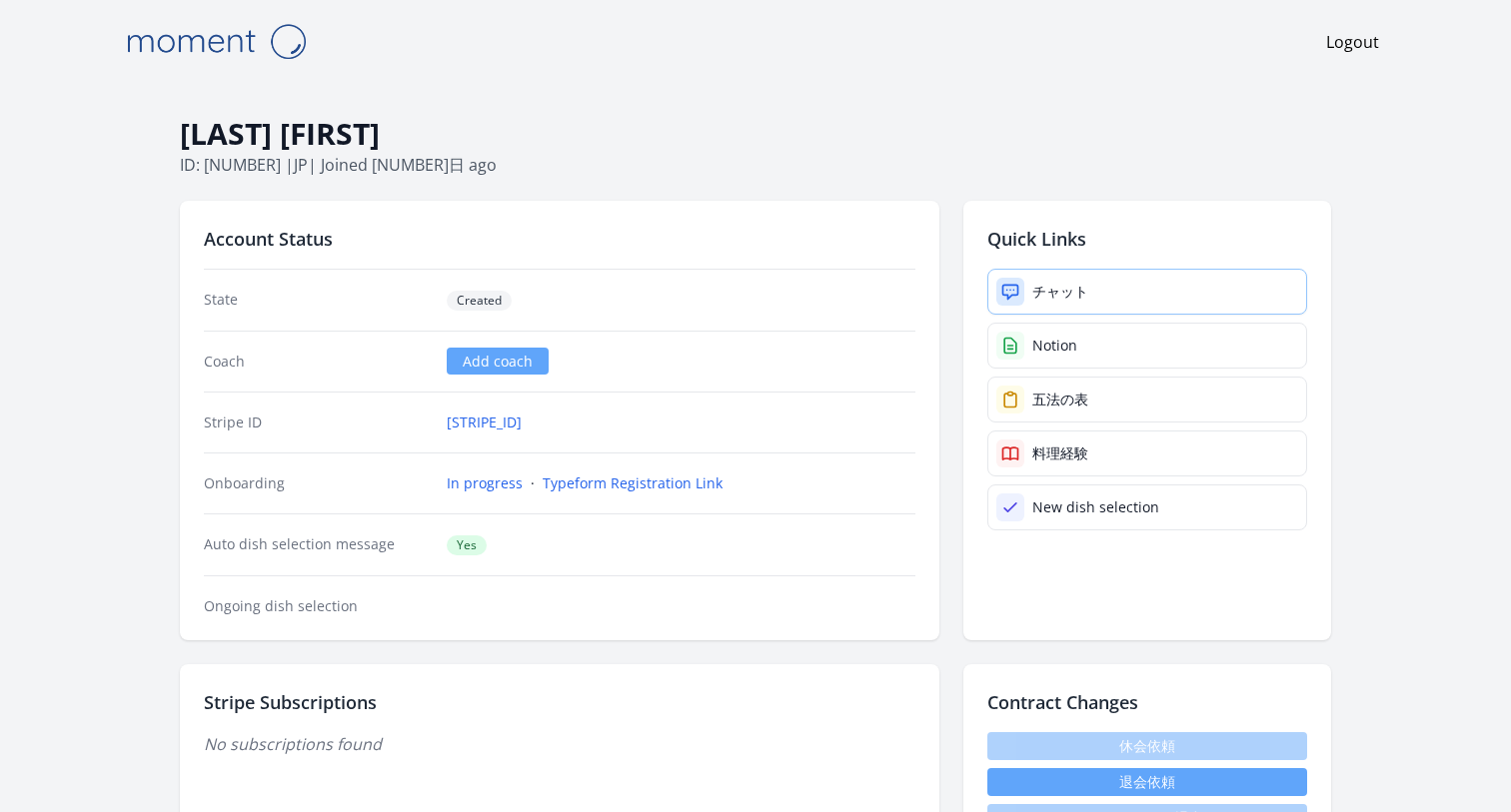 click on "チャット" at bounding box center (1060, 292) 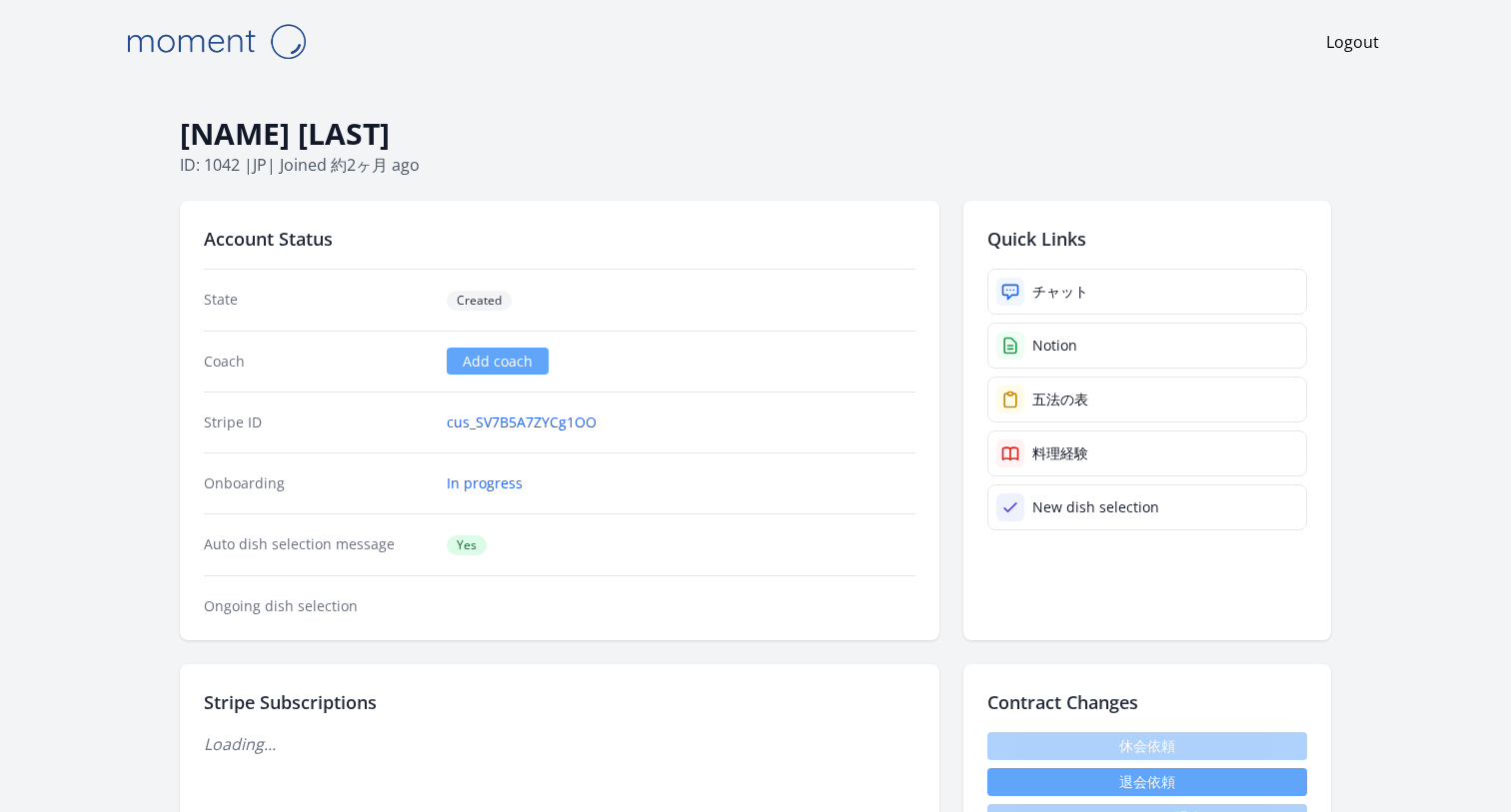 scroll, scrollTop: 0, scrollLeft: 0, axis: both 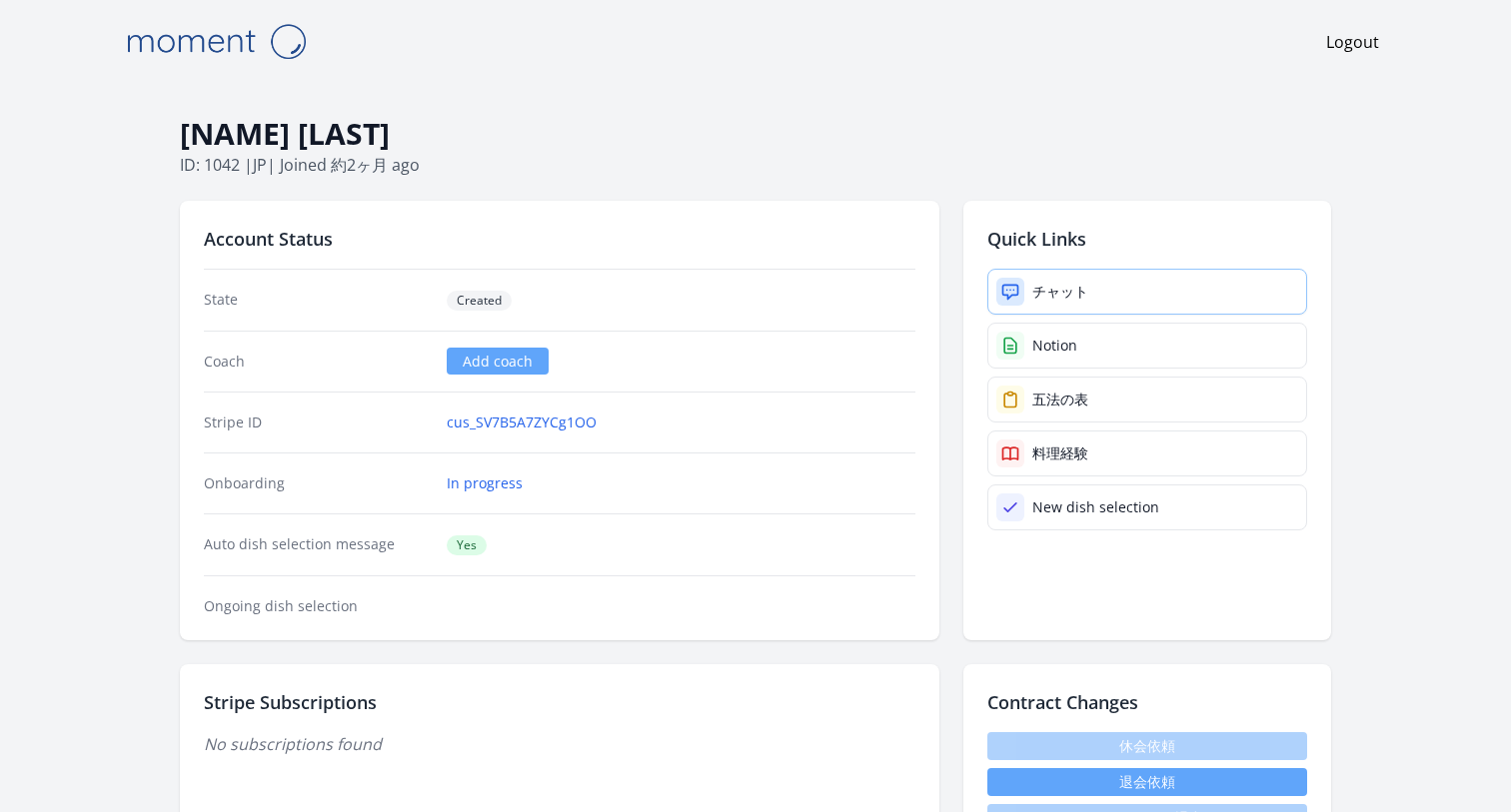 click on "チャット" at bounding box center [1060, 292] 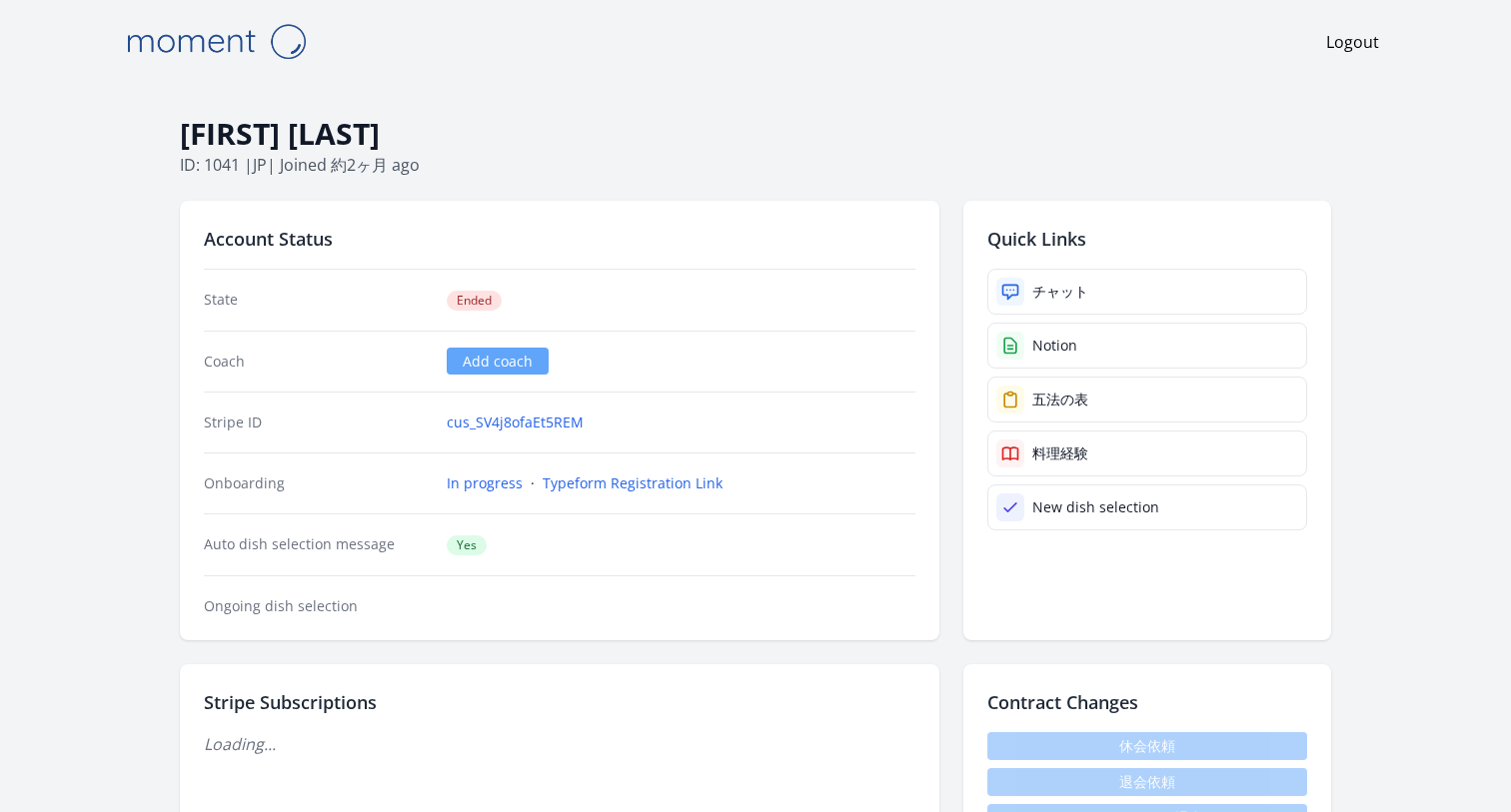 scroll, scrollTop: 0, scrollLeft: 0, axis: both 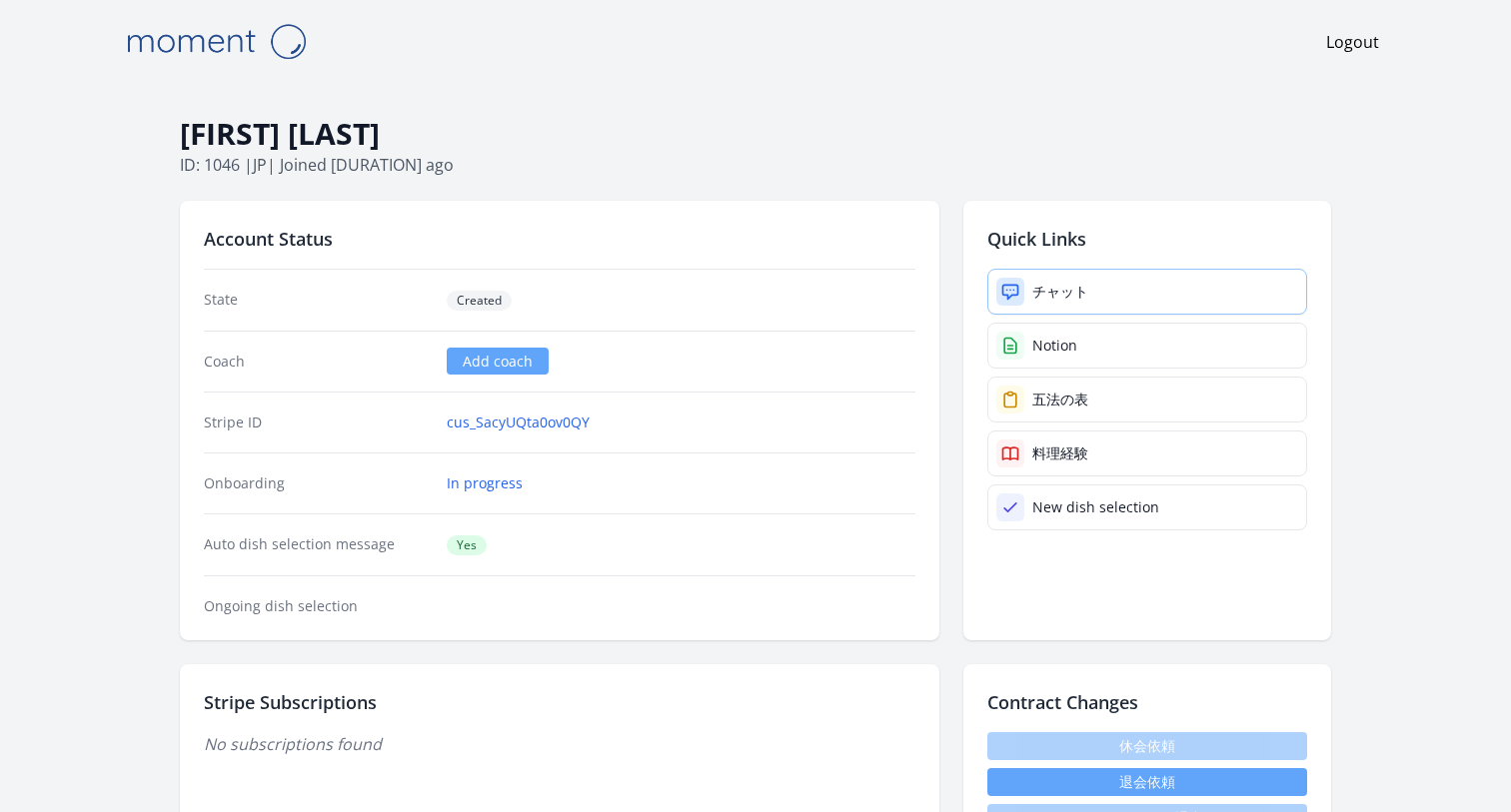 click on "チャット" at bounding box center [1060, 292] 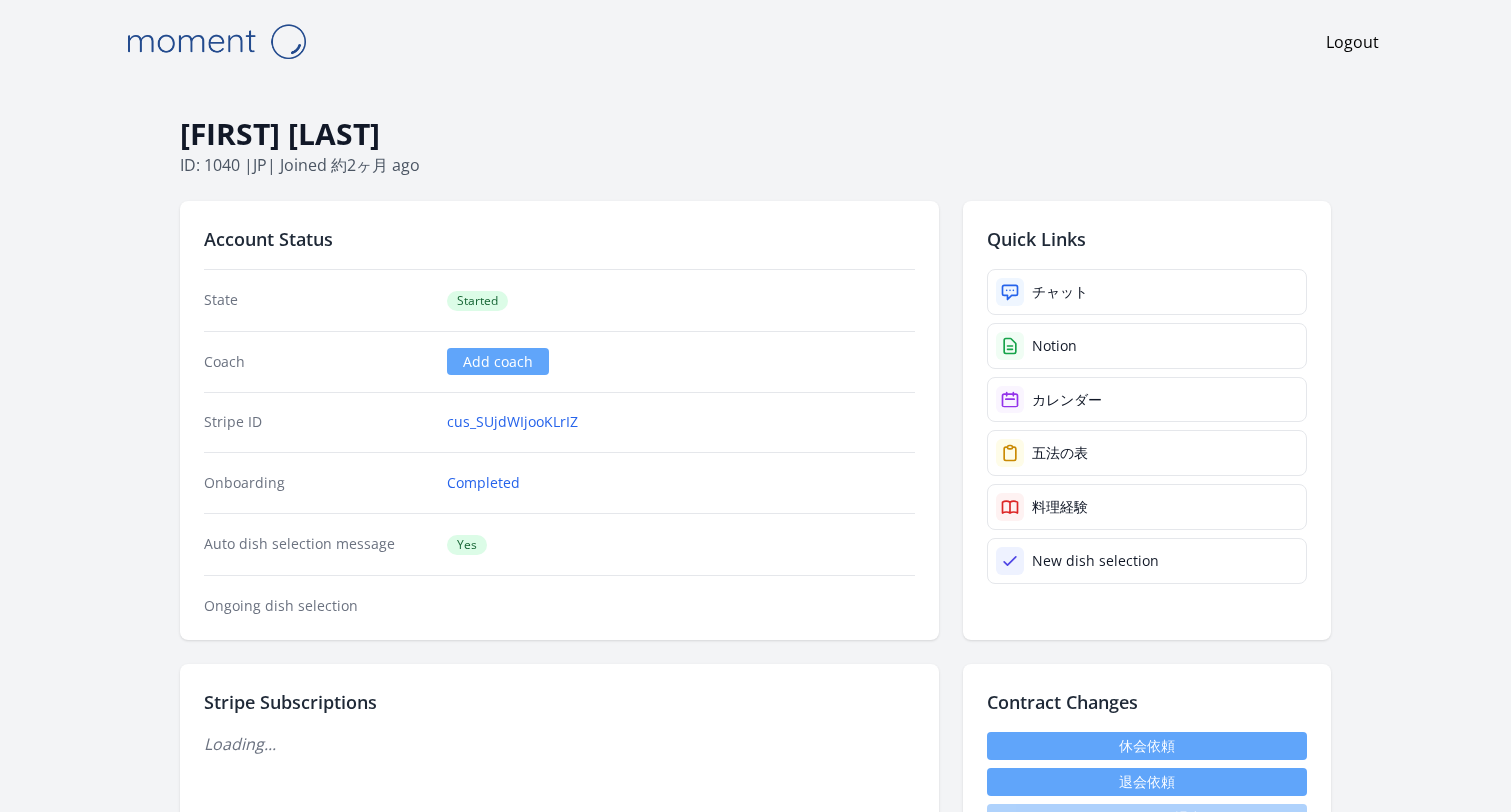 scroll, scrollTop: 0, scrollLeft: 0, axis: both 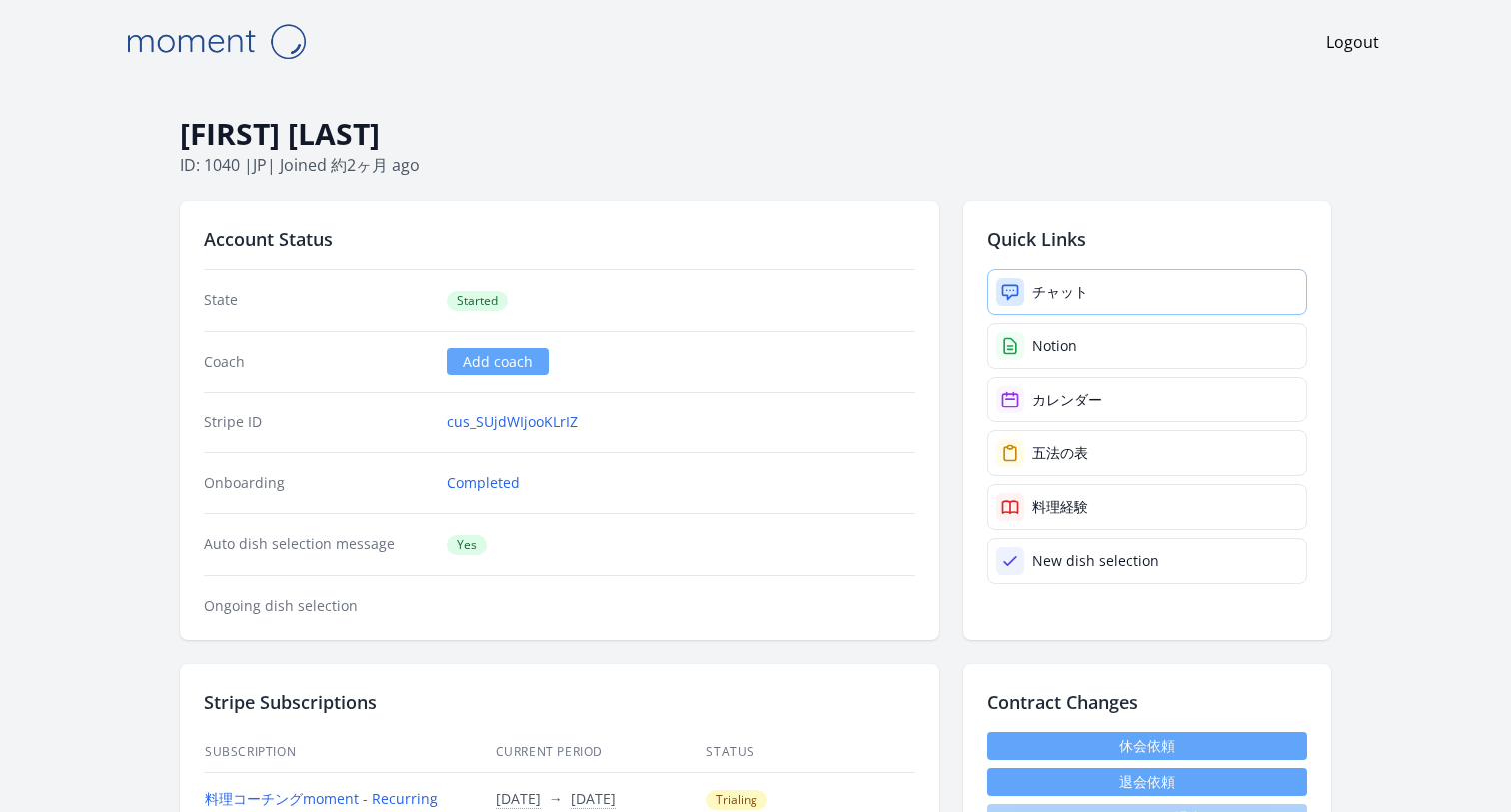 click on "チャット" at bounding box center [1060, 292] 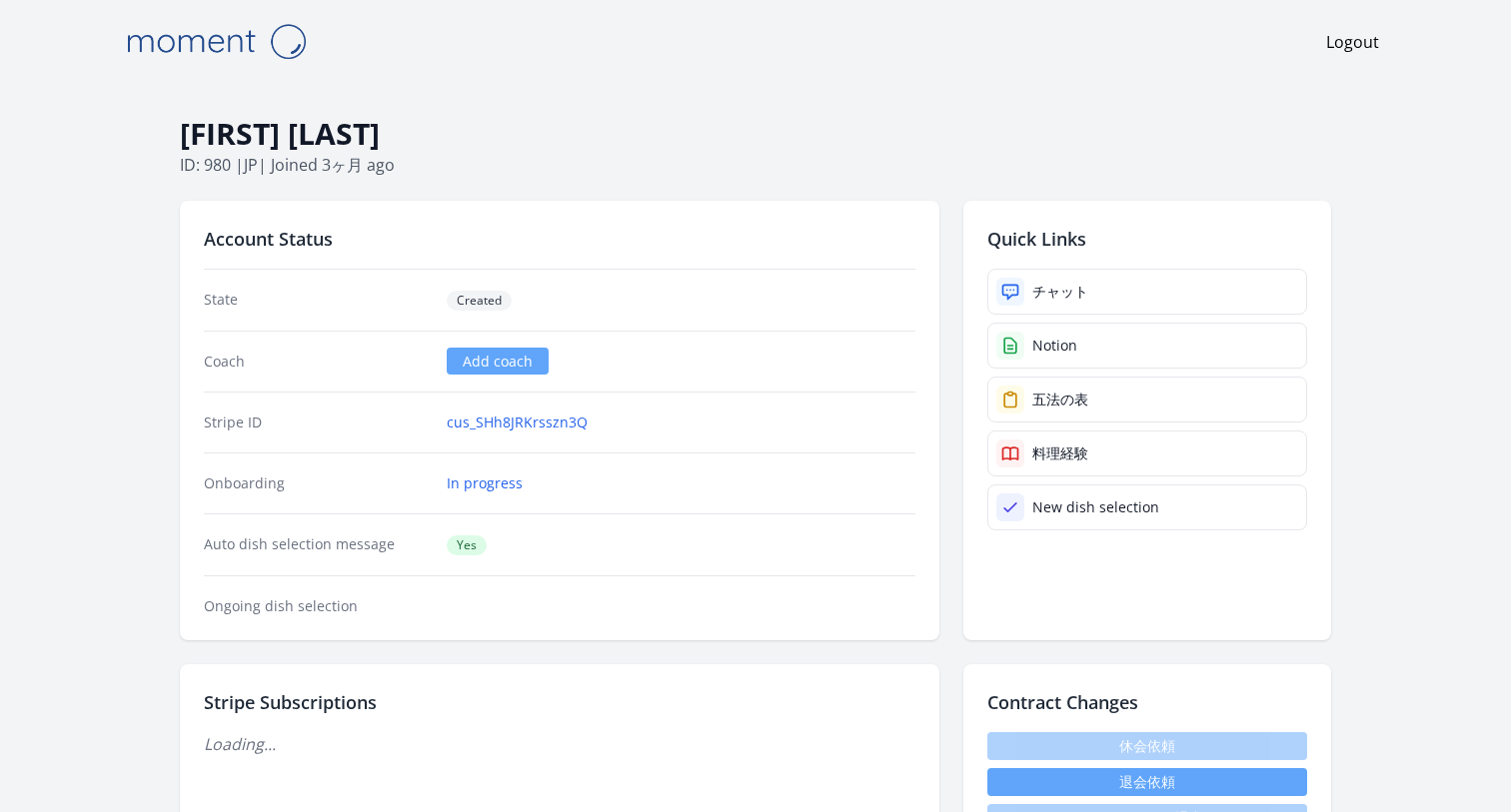 scroll, scrollTop: 0, scrollLeft: 0, axis: both 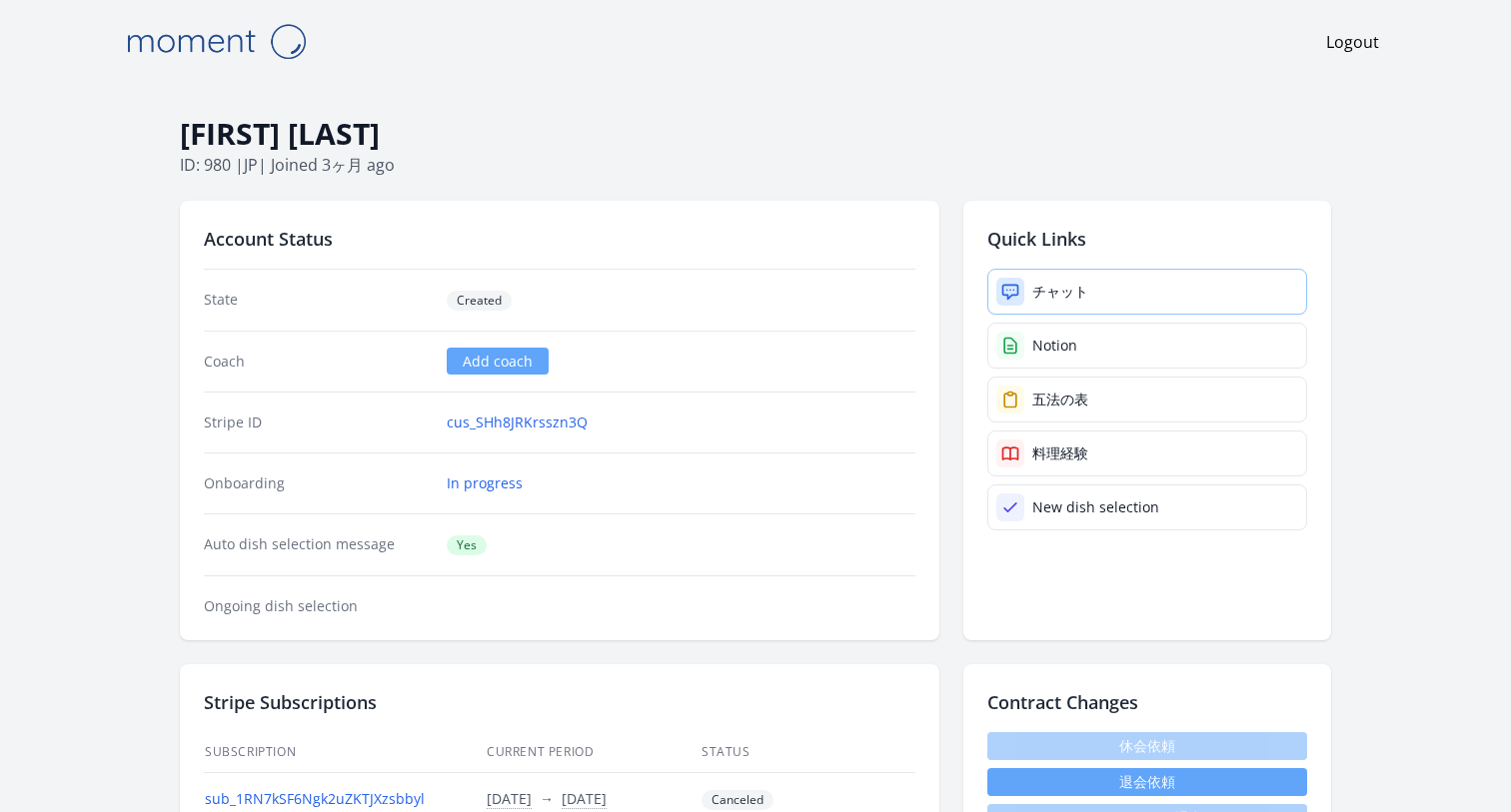 click on "チャット" at bounding box center (1147, 292) 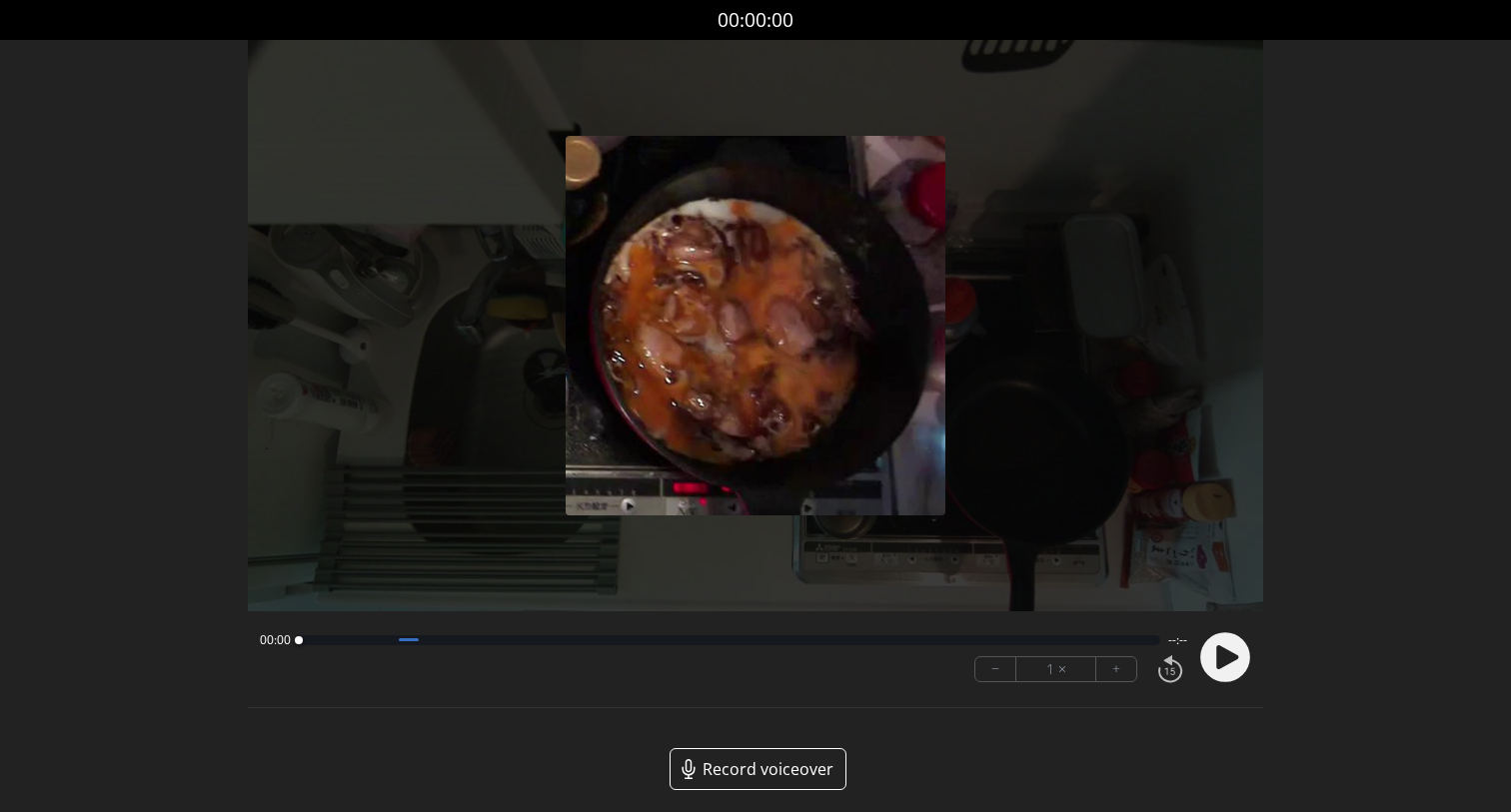 scroll, scrollTop: 0, scrollLeft: 0, axis: both 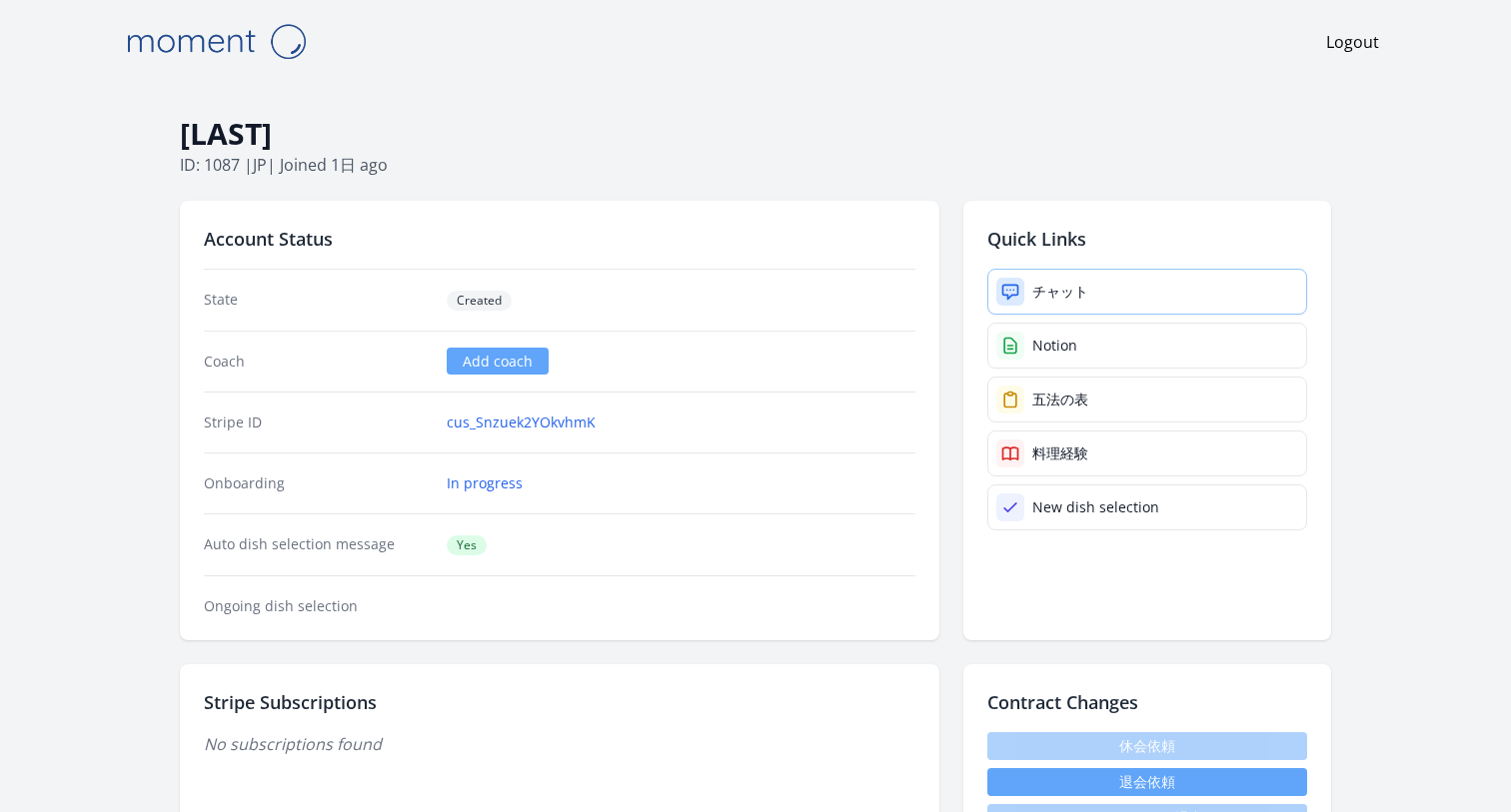 click on "チャット" at bounding box center (1060, 292) 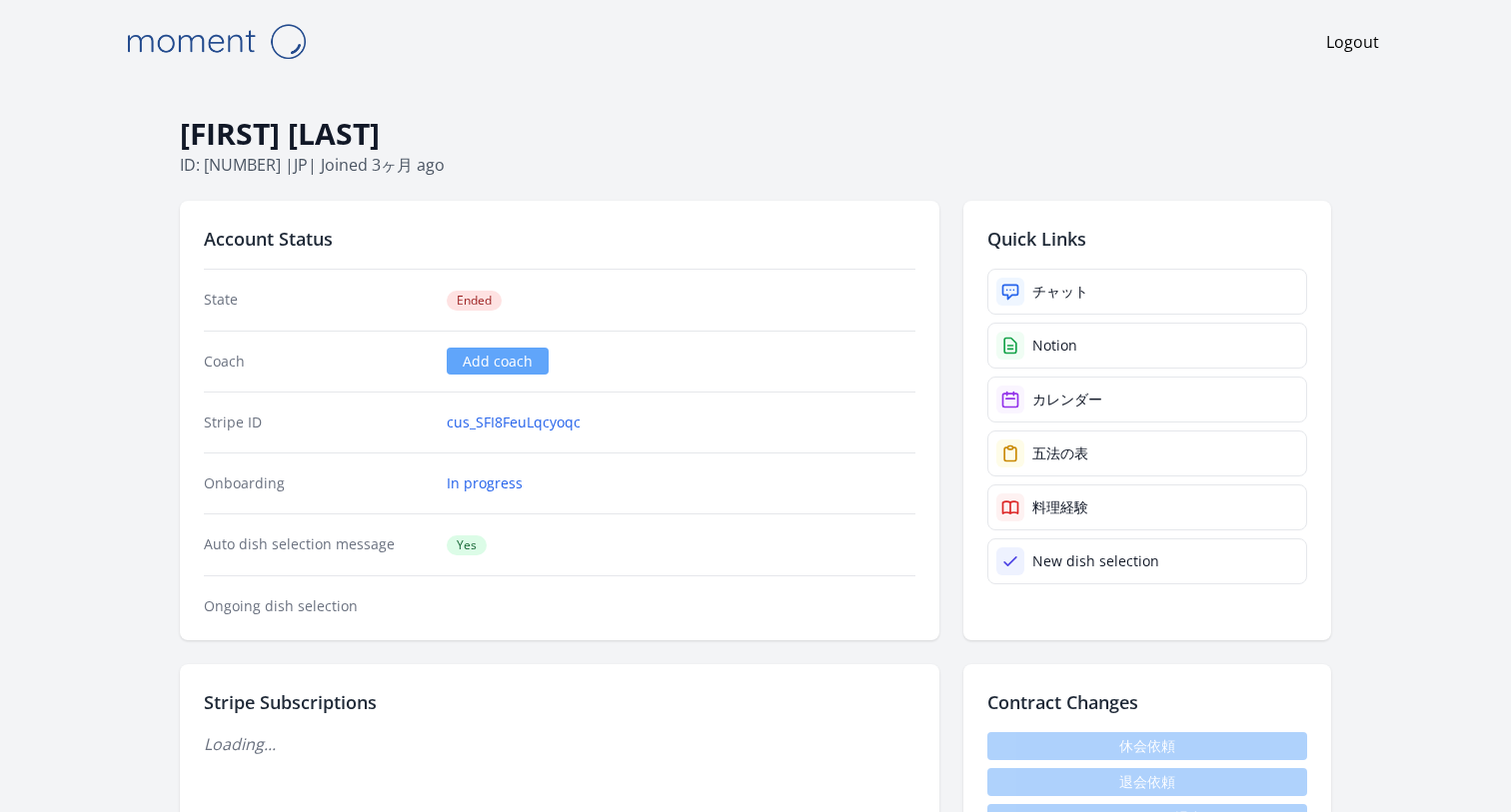 scroll, scrollTop: 0, scrollLeft: 0, axis: both 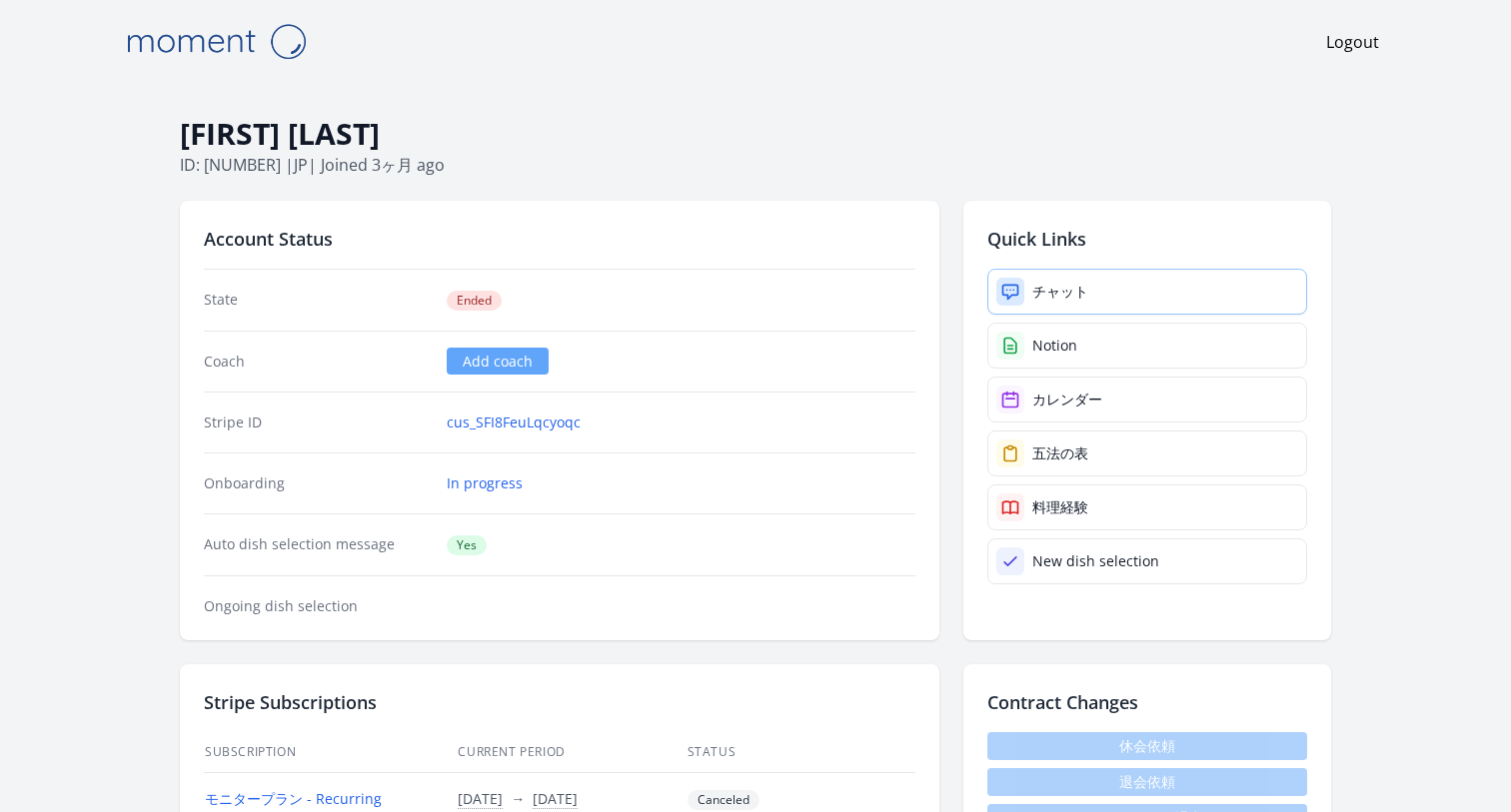 click on "チャット" at bounding box center [1060, 292] 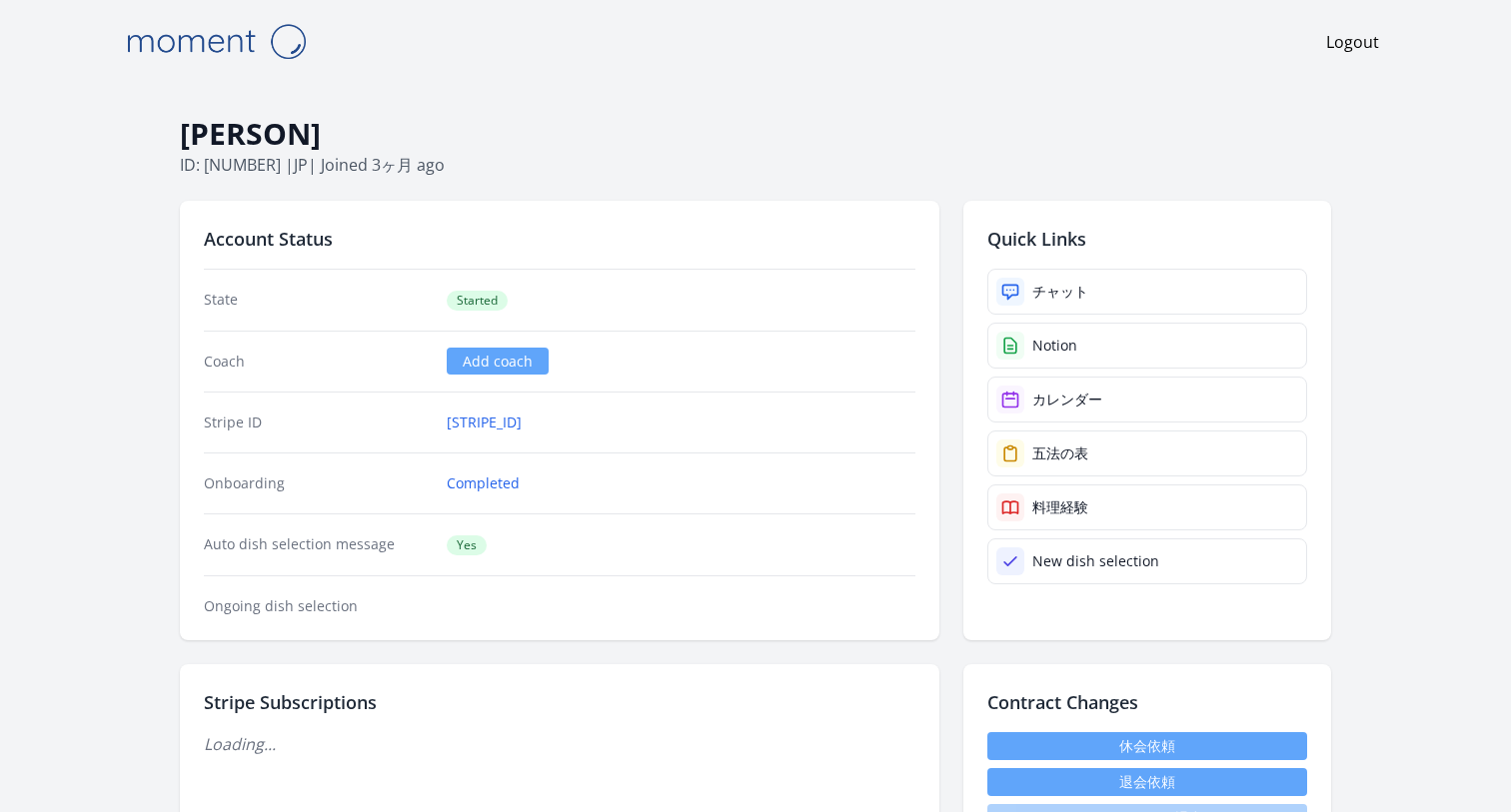 scroll, scrollTop: 0, scrollLeft: 0, axis: both 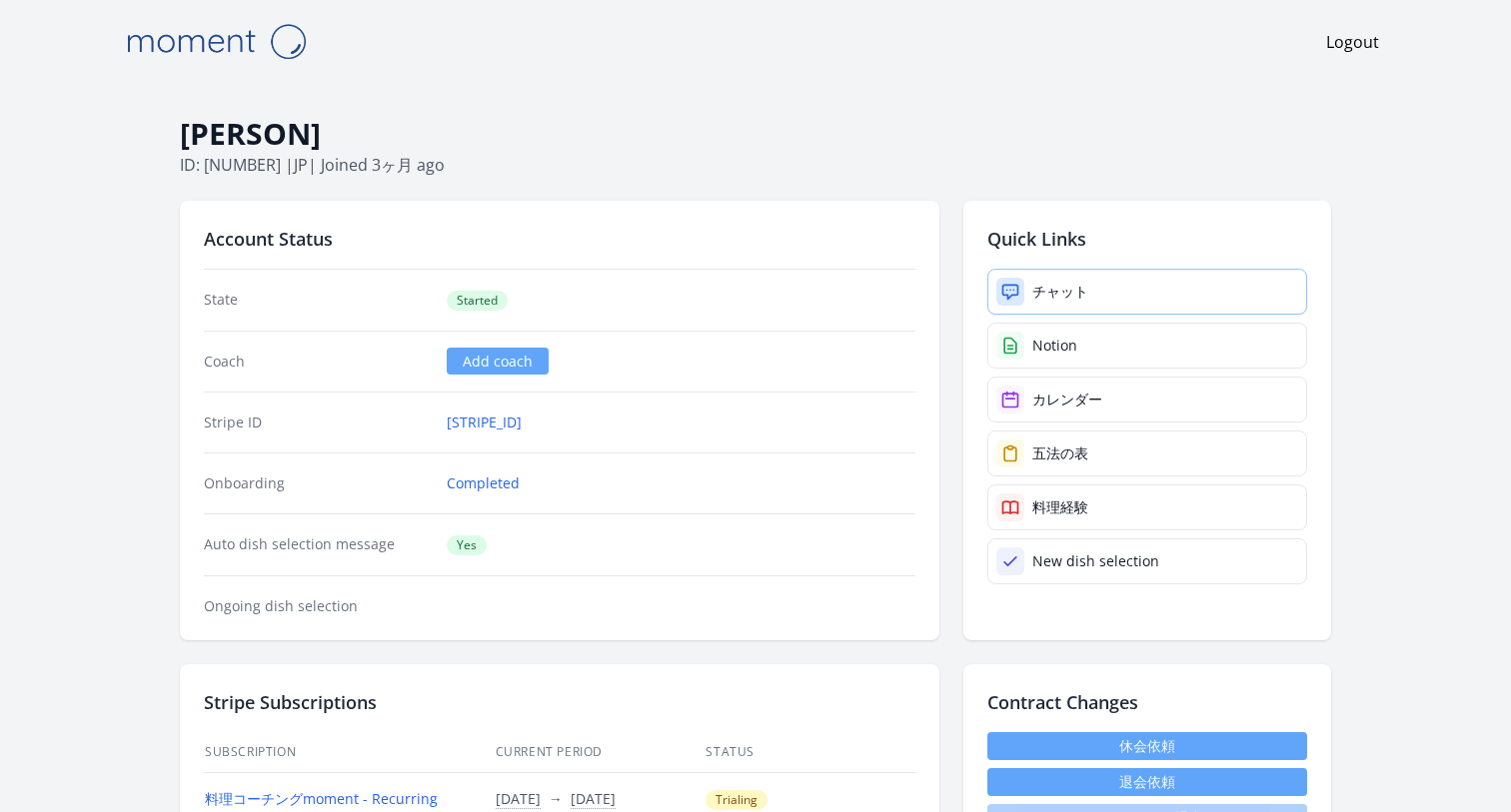 click on "チャット" at bounding box center [1147, 292] 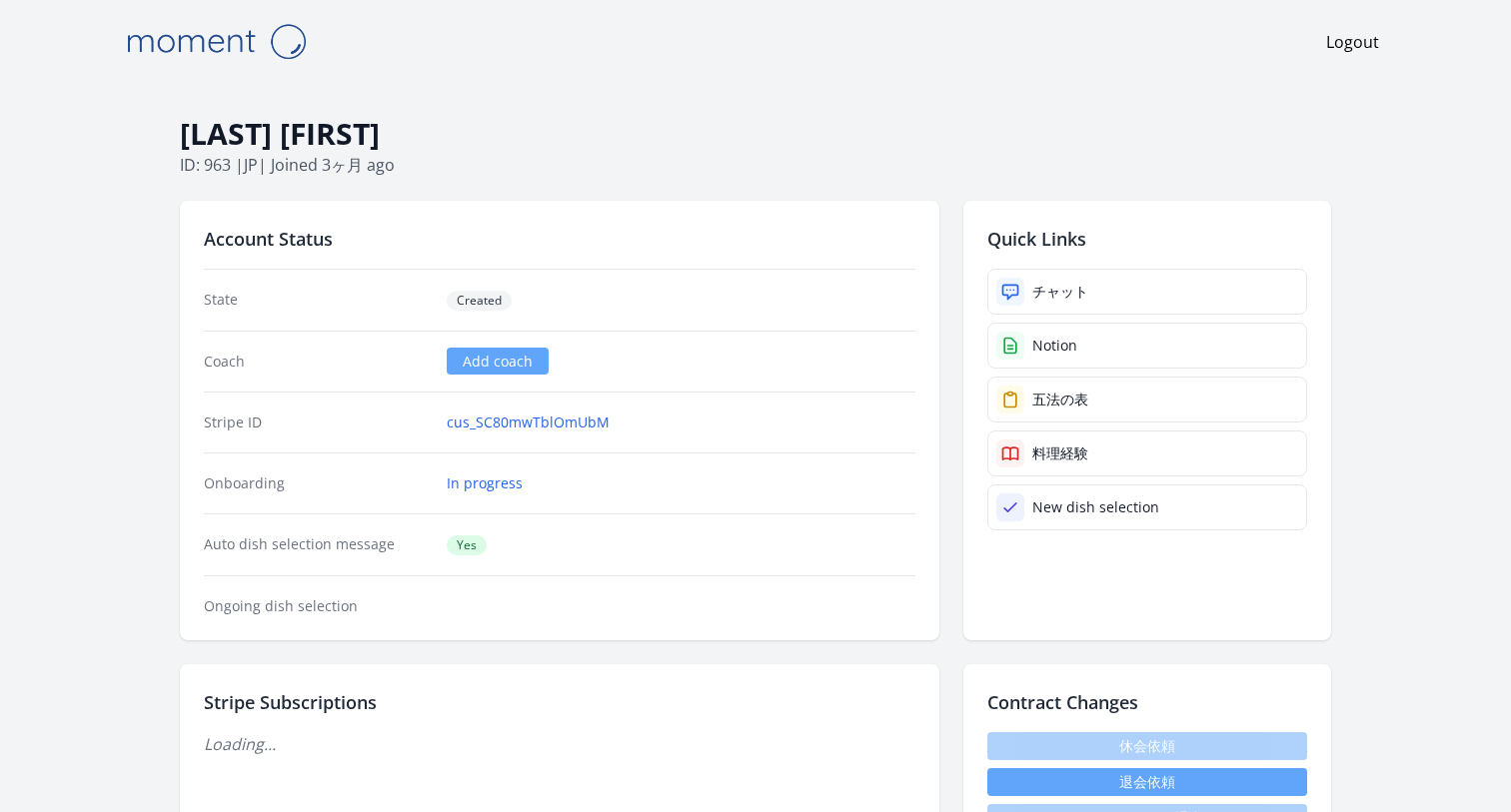 scroll, scrollTop: 0, scrollLeft: 0, axis: both 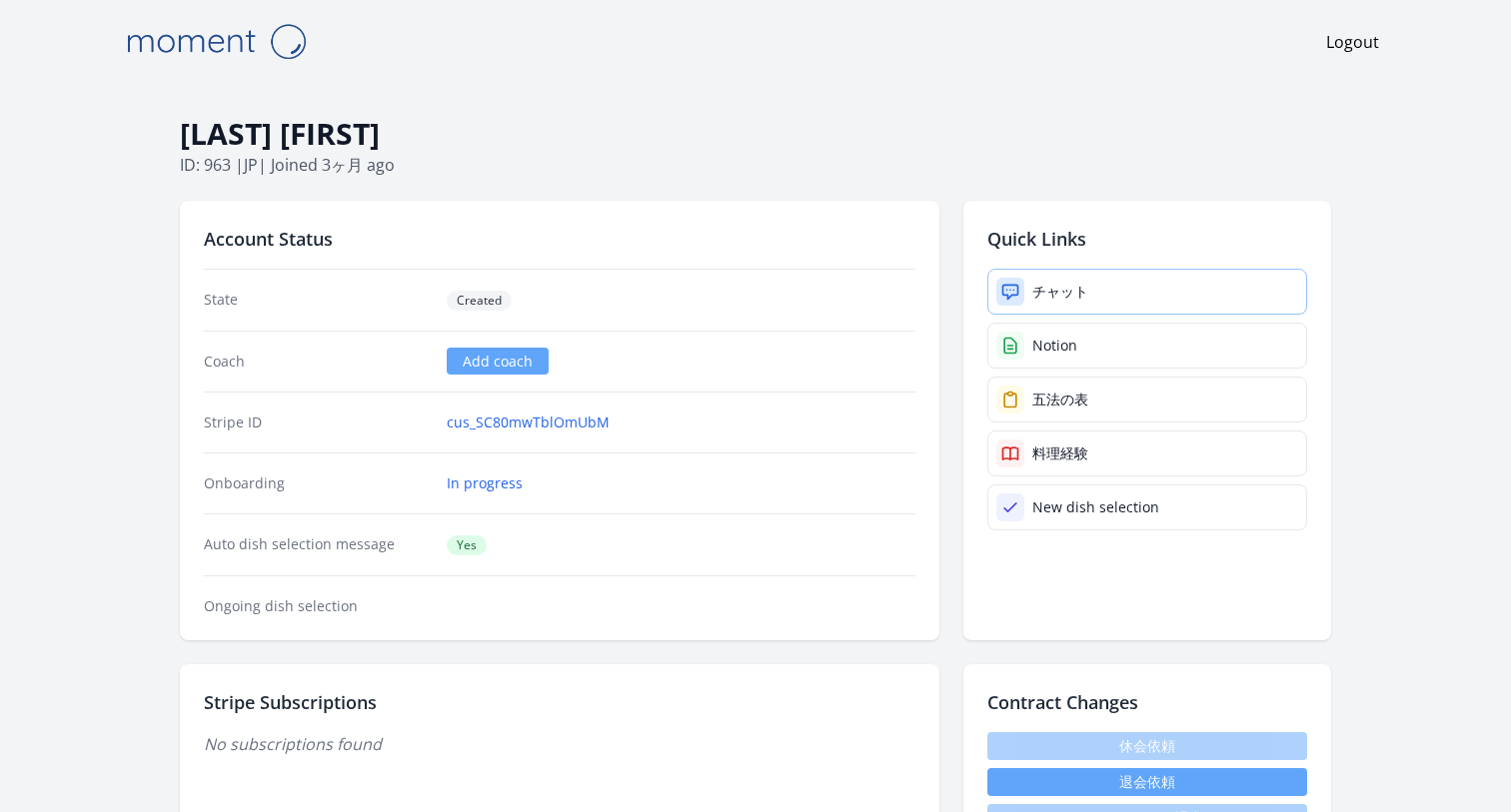 click on "チャット" at bounding box center (1147, 292) 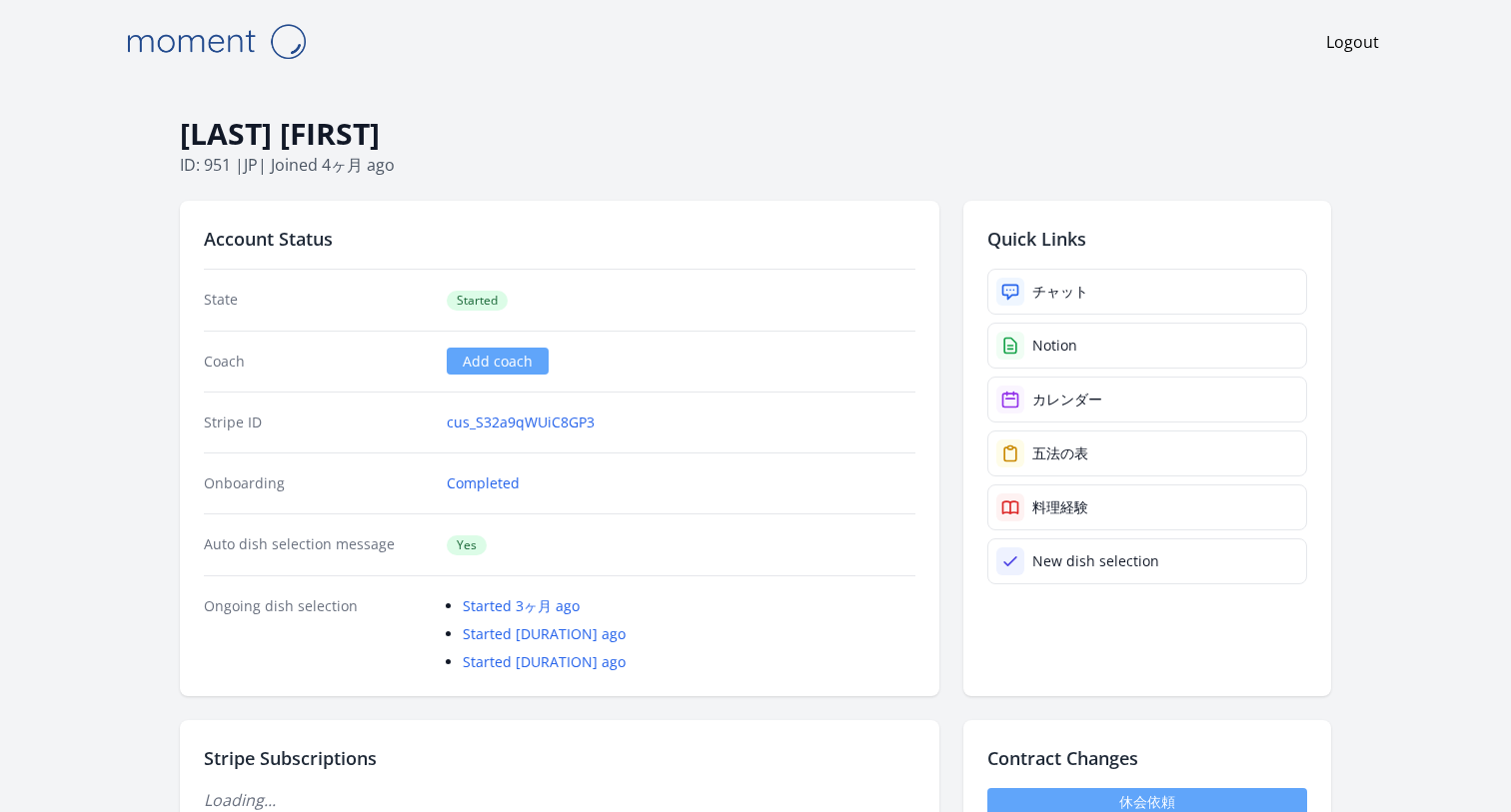 scroll, scrollTop: 0, scrollLeft: 0, axis: both 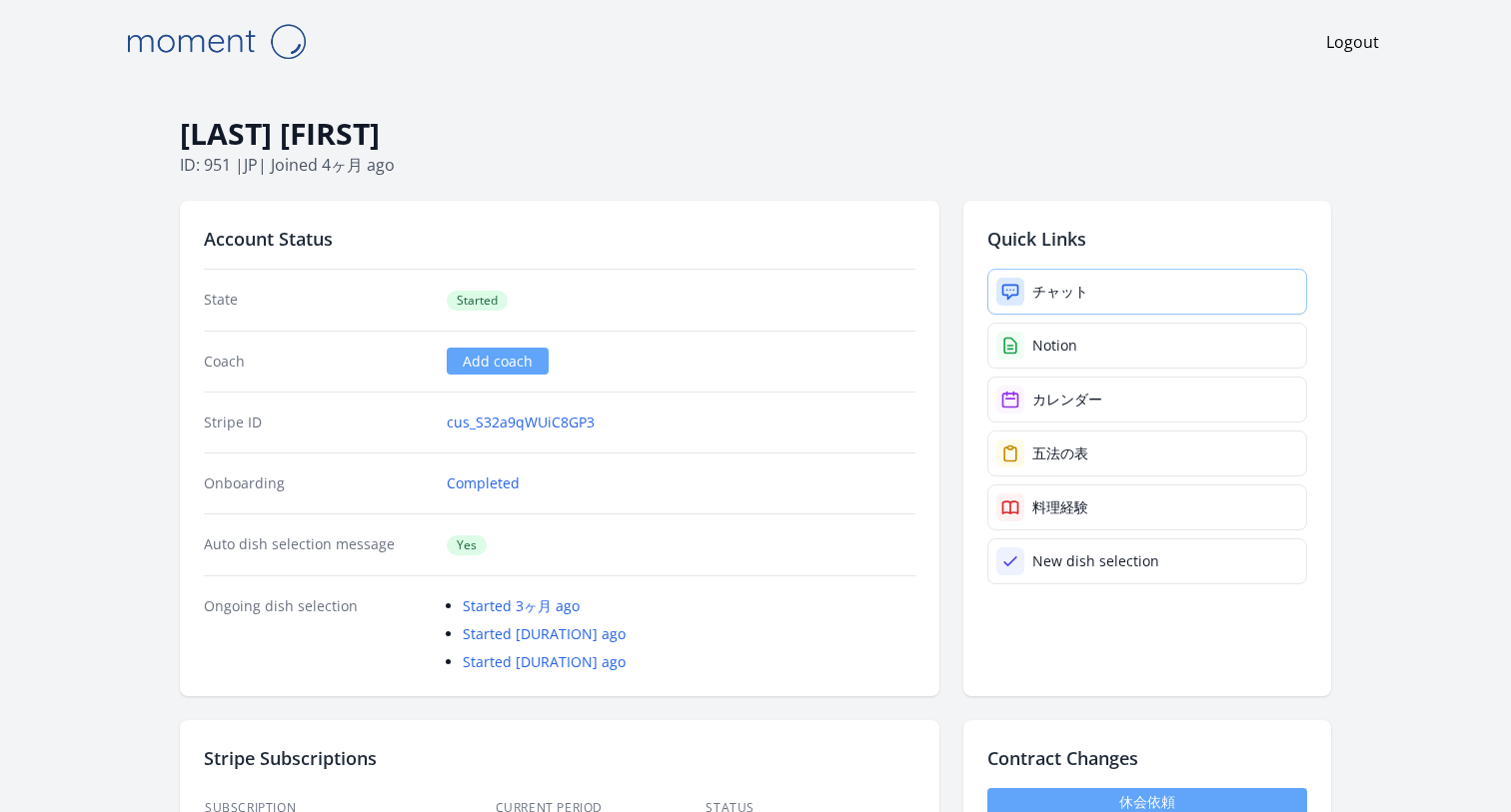 click on "チャット" at bounding box center (1147, 292) 